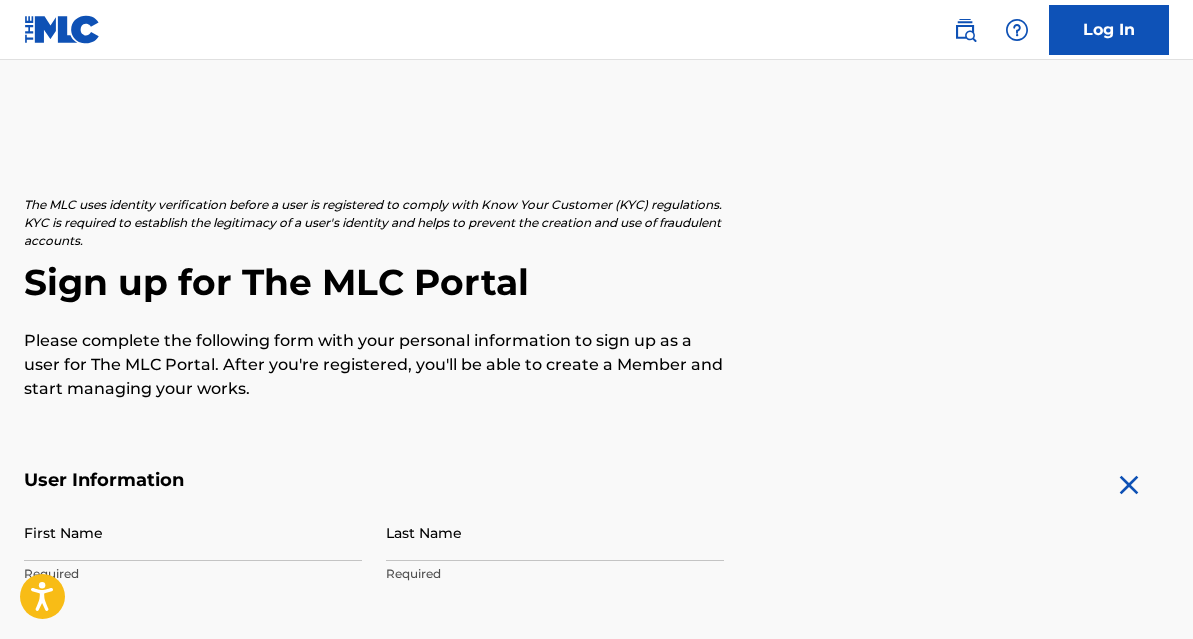 scroll, scrollTop: 199, scrollLeft: 0, axis: vertical 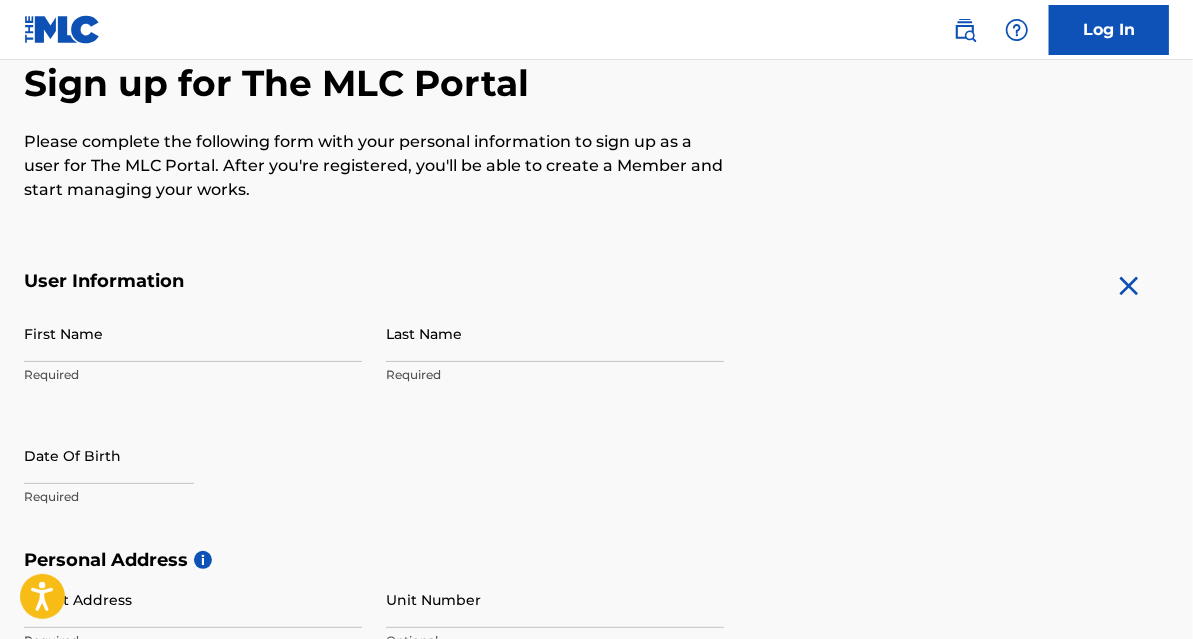 click on "First Name" at bounding box center [193, 333] 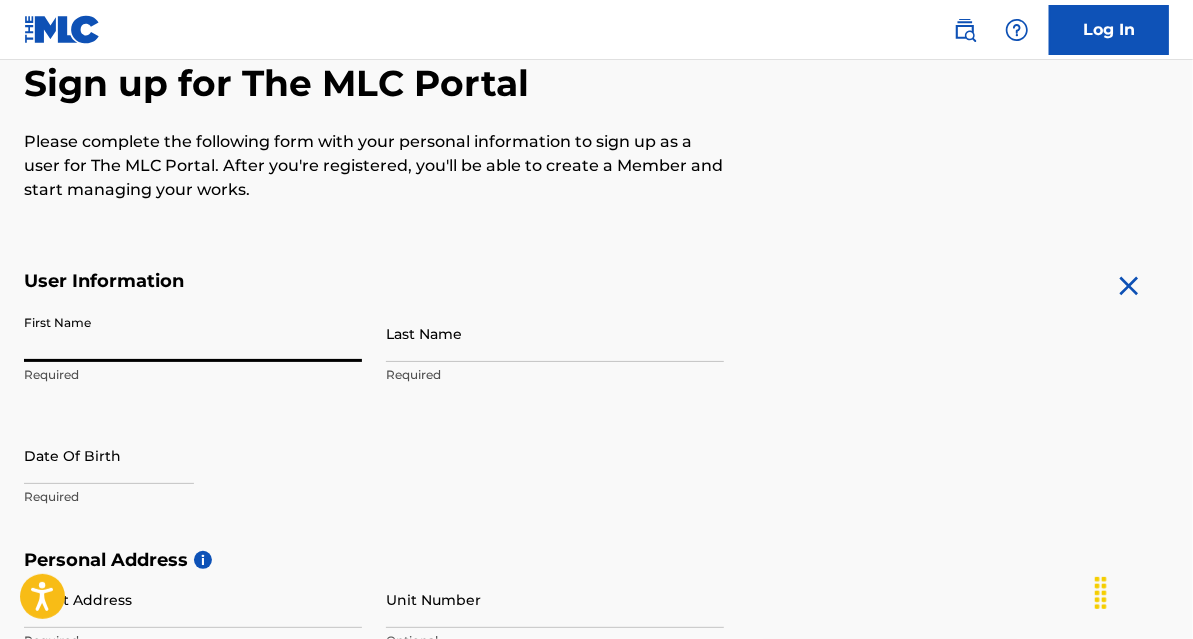 type on "[FIRST]" 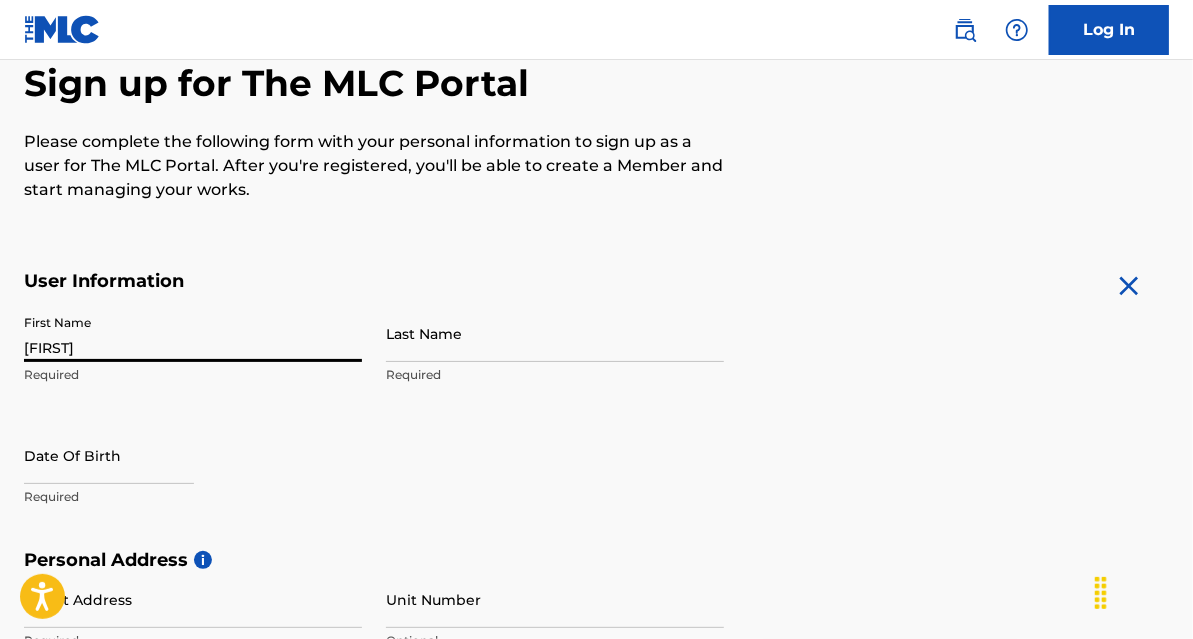 type on "[LAST]" 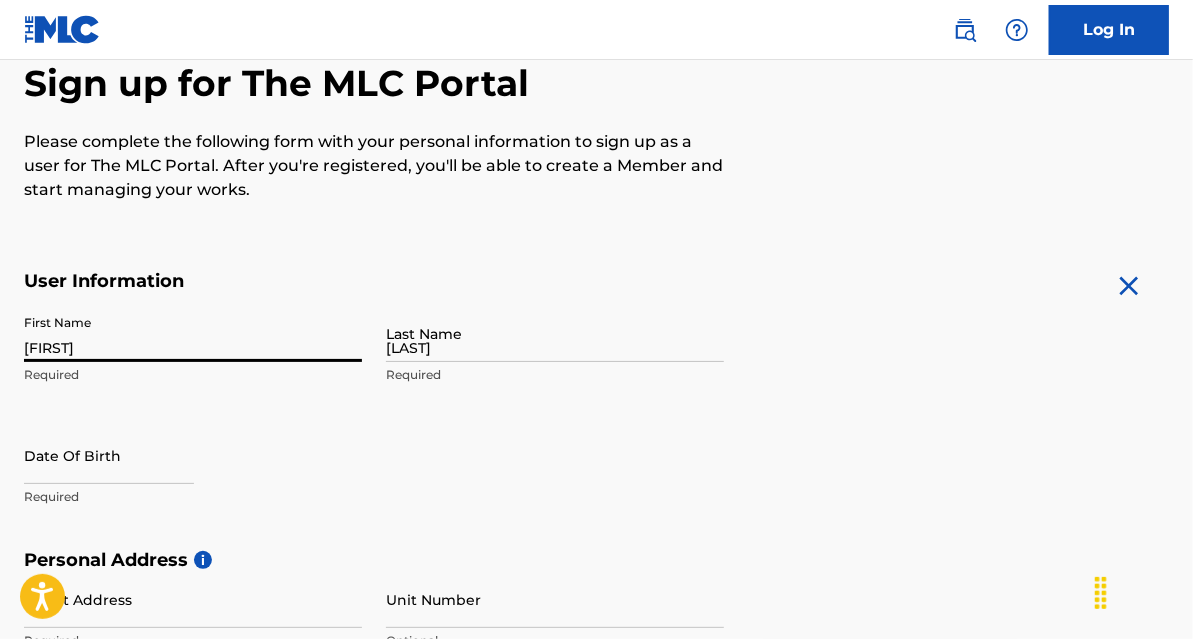 type on "[STREET]" 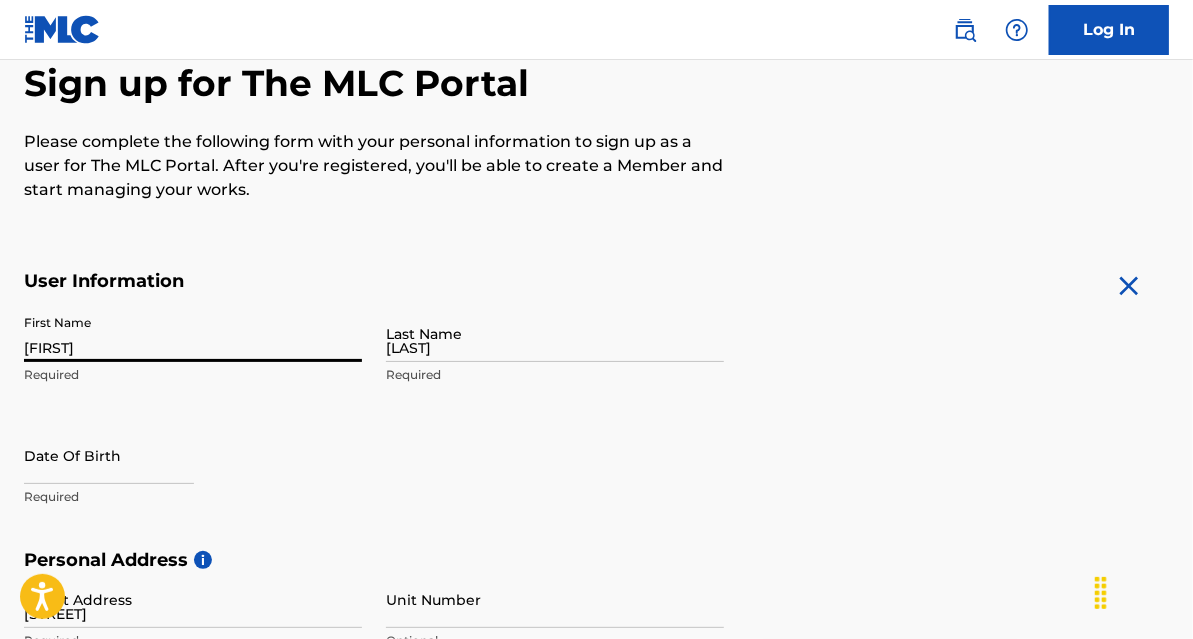 type on "[CITY]" 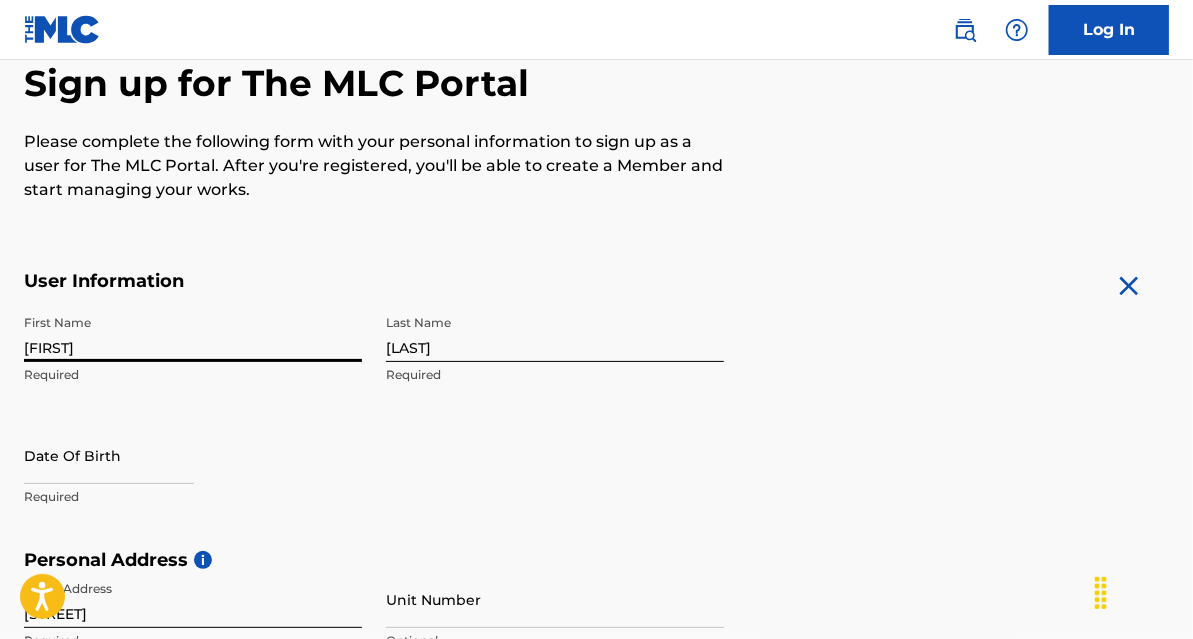 scroll, scrollTop: 323, scrollLeft: 0, axis: vertical 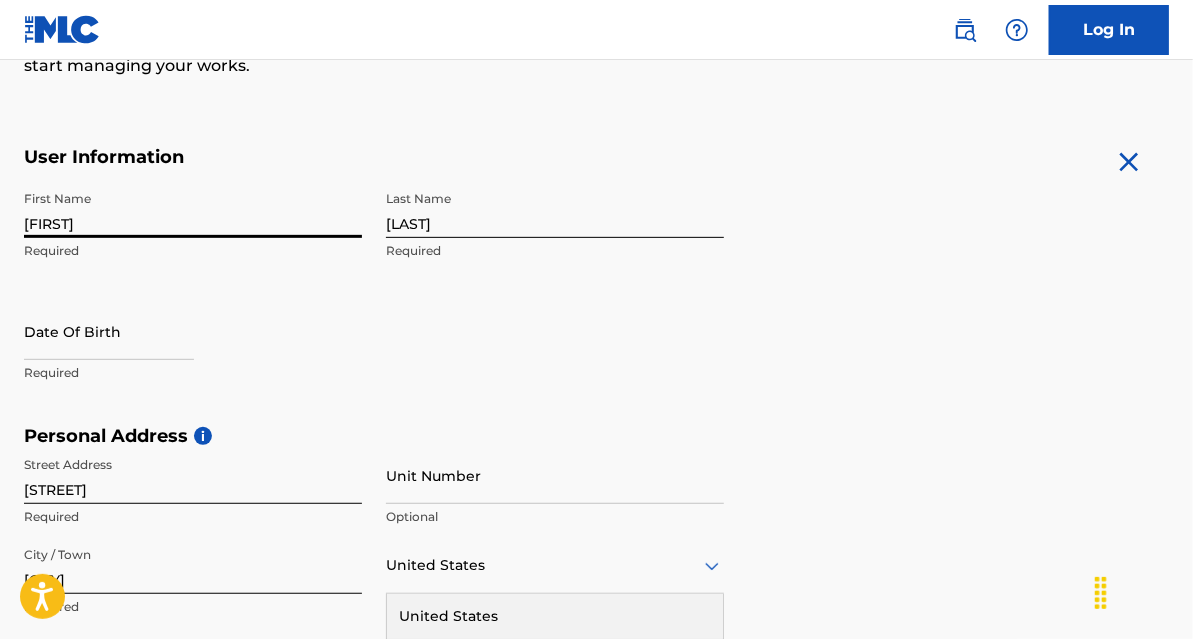 select on "7" 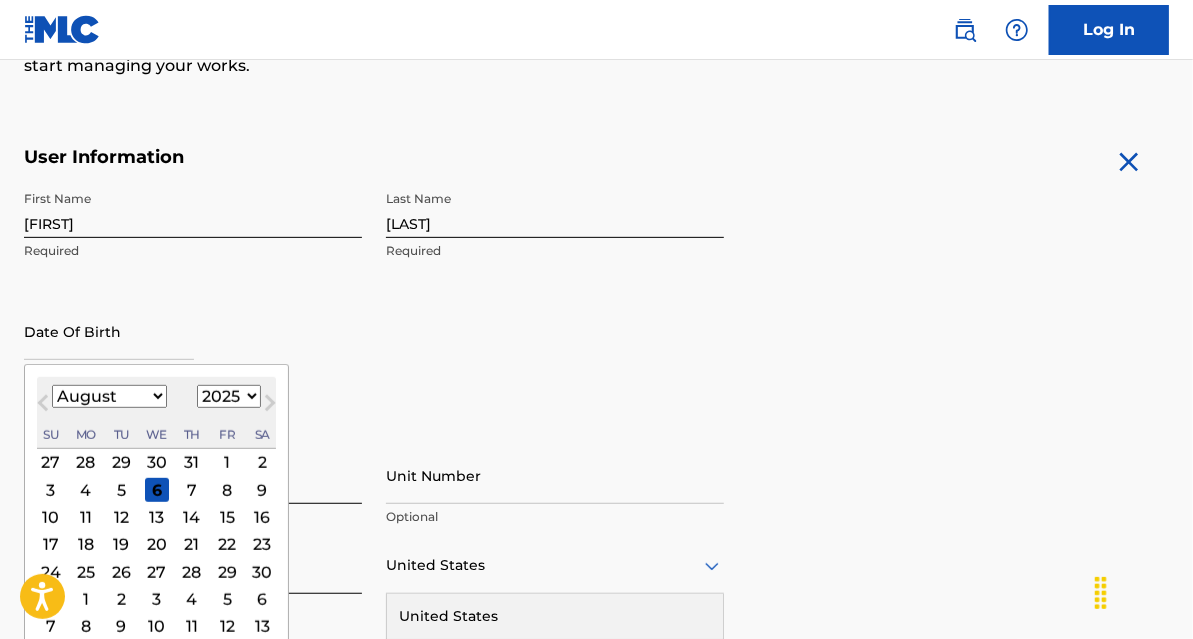 click at bounding box center [109, 331] 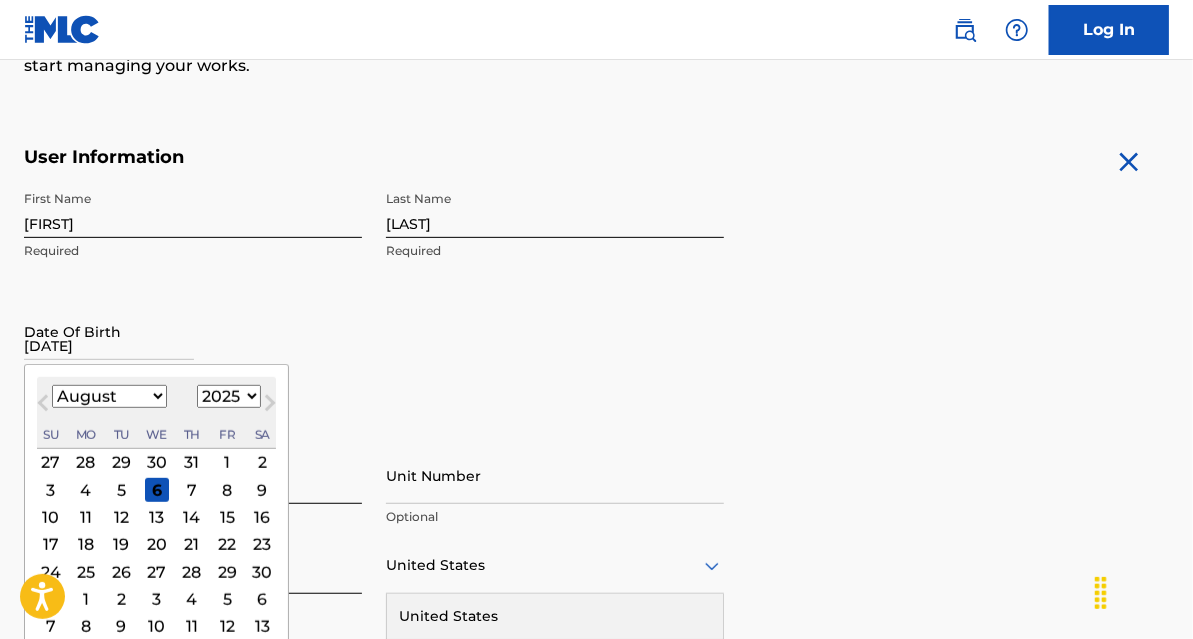 type on "[DATE]" 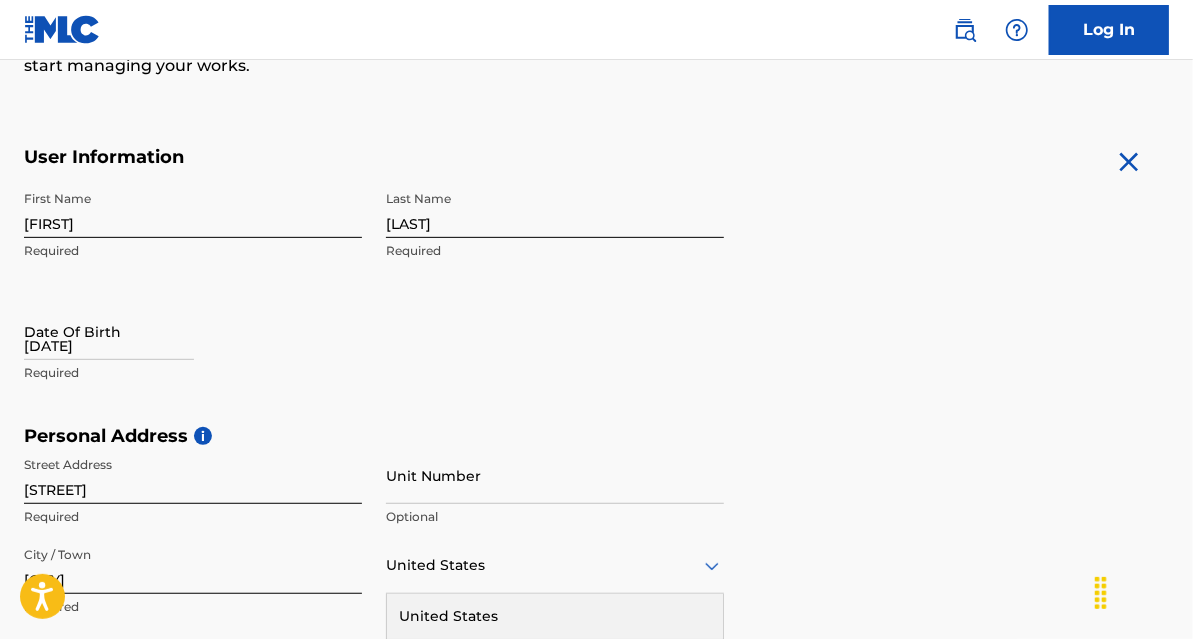 click on "First Name [FIRST] Required Last Name [LAST] Required Date Of Birth [DATE] Required" at bounding box center [374, 303] 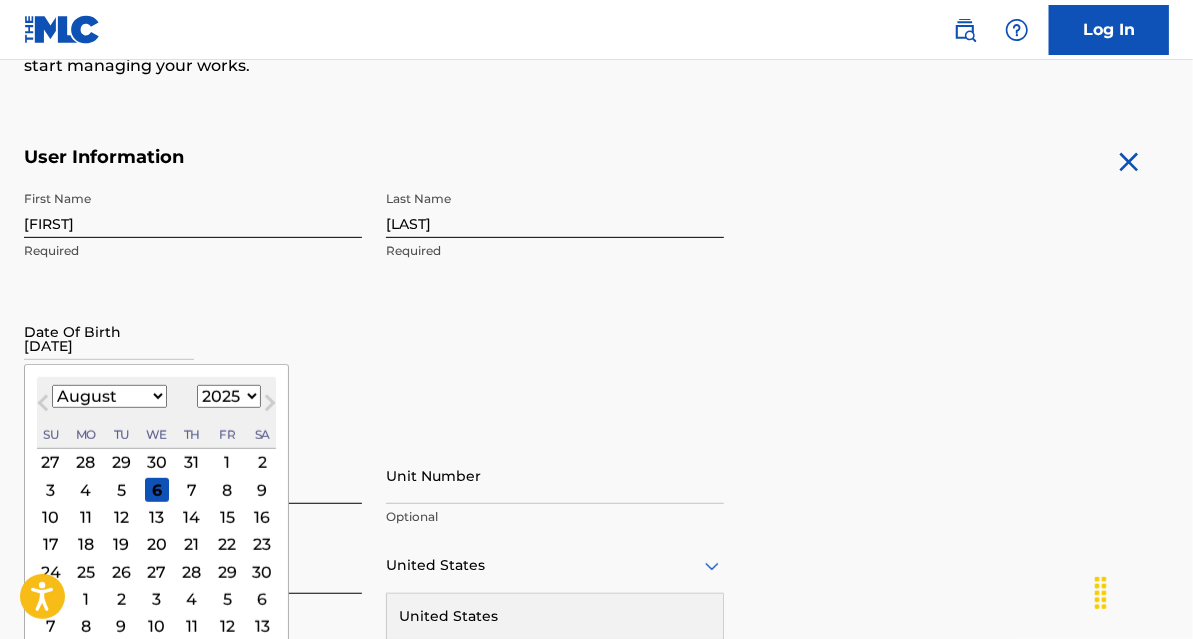 click on "[DATE]" at bounding box center (109, 331) 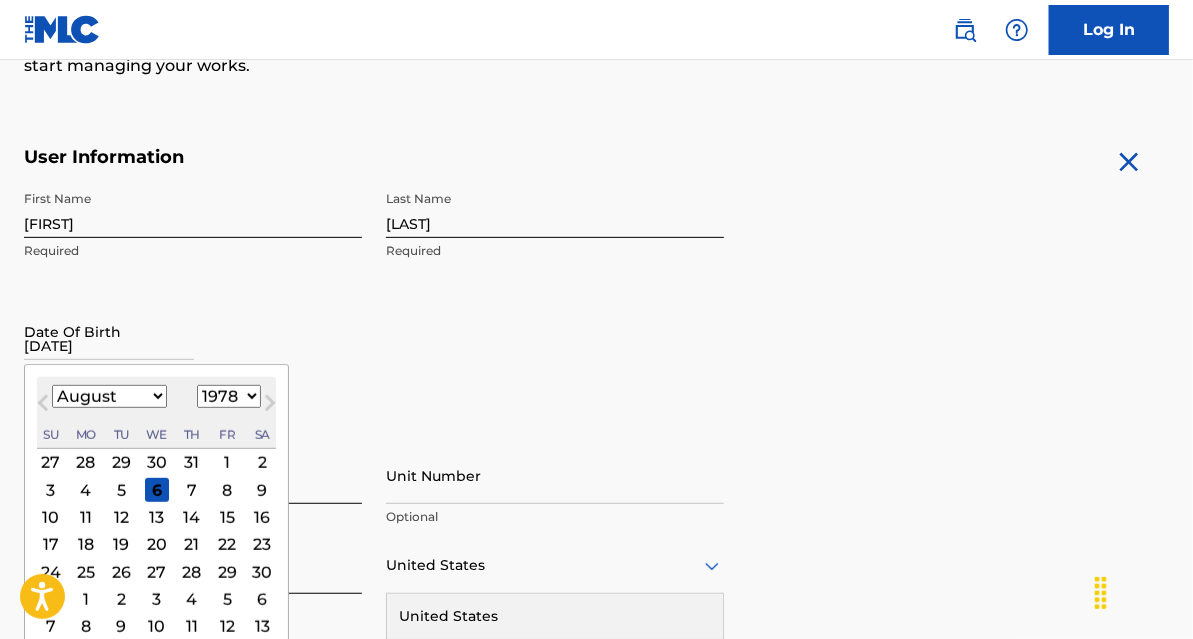 click on "1899 1900 1901 1902 1903 1904 1905 1906 1907 1908 1909 1910 1911 1912 1913 1914 1915 1916 1917 1918 1919 1920 1921 1922 1923 1924 1925 1926 1927 1928 1929 1930 1931 1932 1933 1934 1935 1936 1937 1938 1939 1940 1941 1942 1943 1944 1945 1946 1947 1948 1949 1950 1951 1952 1953 1954 1955 1956 1957 1958 1959 1960 1961 1962 1963 1964 1965 1966 1967 1968 1969 1970 1971 1972 1973 1974 1975 1976 1977 1978 1979 1980 1981 1982 1983 1984 1985 1986 1987 1988 1989 1990 1991 1992 1993 1994 1995 1996 1997 1998 1999 2000 2001 2002 2003 2004 2005 2006 2007 2008 2009 2010 2011 2012 2013 2014 2015 2016 2017 2018 2019 2020 2021 2022 2023 2024 2025 2026 2027 2028 2029 2030 2031 2032 2033 2034 2035 2036 2037 2038 2039 2040 2041 2042 2043 2044 2045 2046 2047 2048 2049 2050 2051 2052 2053 2054 2055 2056 2057 2058 2059 2060 2061 2062 2063 2064 2065 2066 2067 2068 2069 2070 2071 2072 2073 2074 2075 2076 2077 2078 2079 2080 2081 2082 2083 2084 2085 2086 2087 2088 2089 2090 2091 2092 2093 2094 2095 2096 2097 2098 2099 2100" at bounding box center [229, 396] 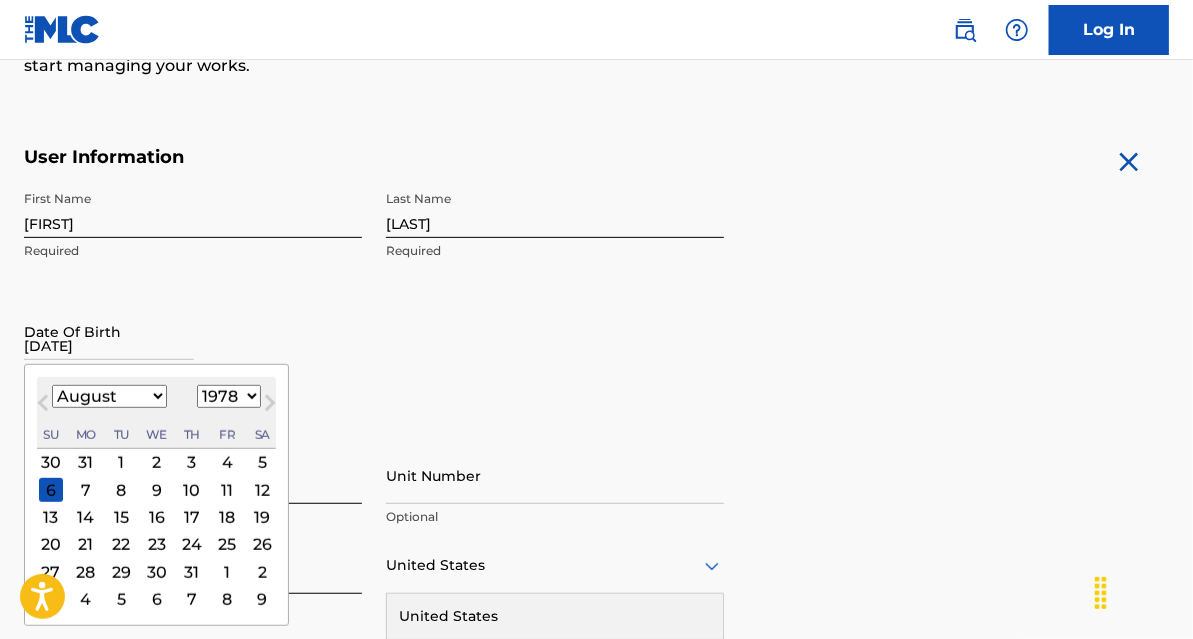 click on "January February March April May June July August September October November December" at bounding box center (109, 396) 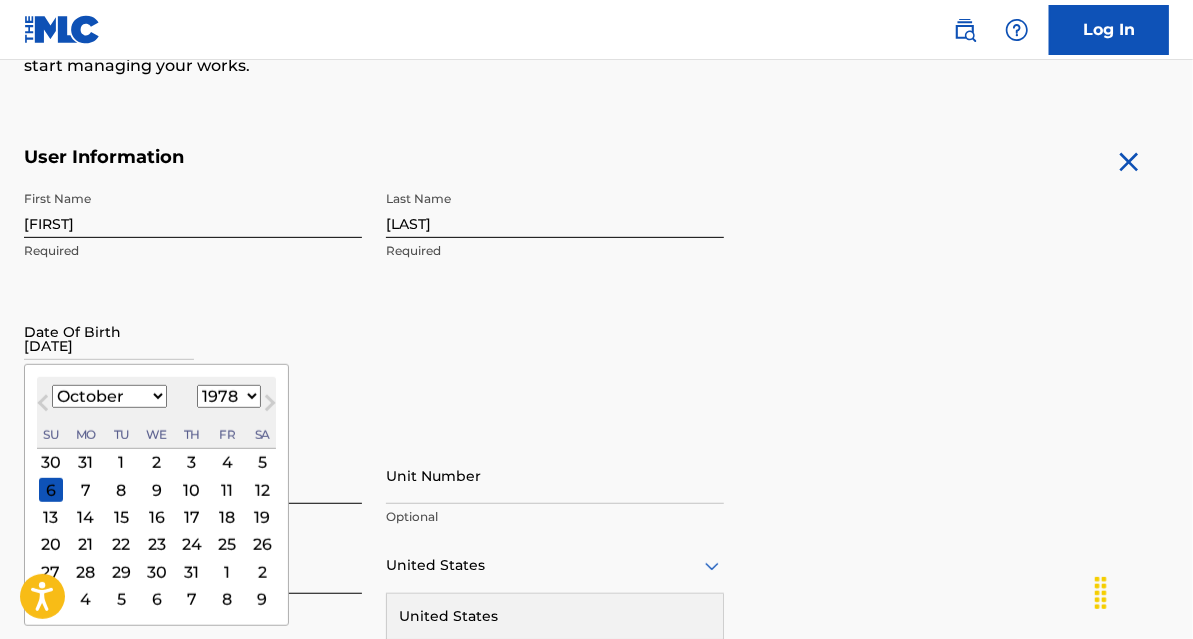 click on "January February March April May June July August September October November December" at bounding box center [109, 396] 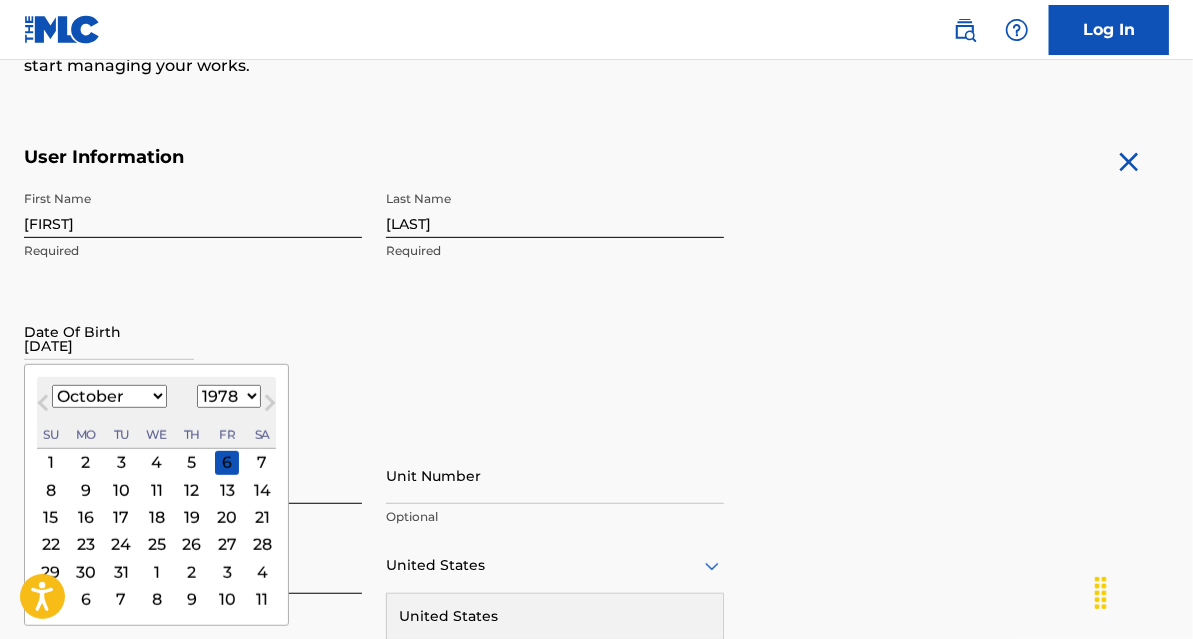 click on "21" at bounding box center (262, 517) 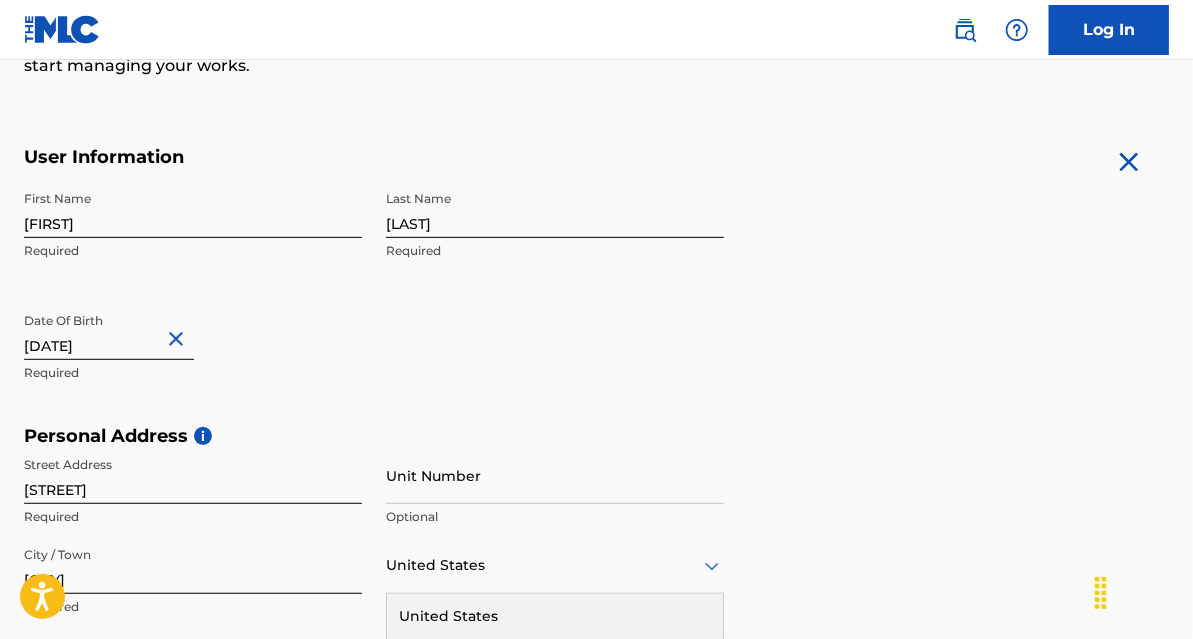 click on "First Name [FIRST] Required Last Name [LAST] Required Date Of Birth [DATE] Required" at bounding box center (374, 303) 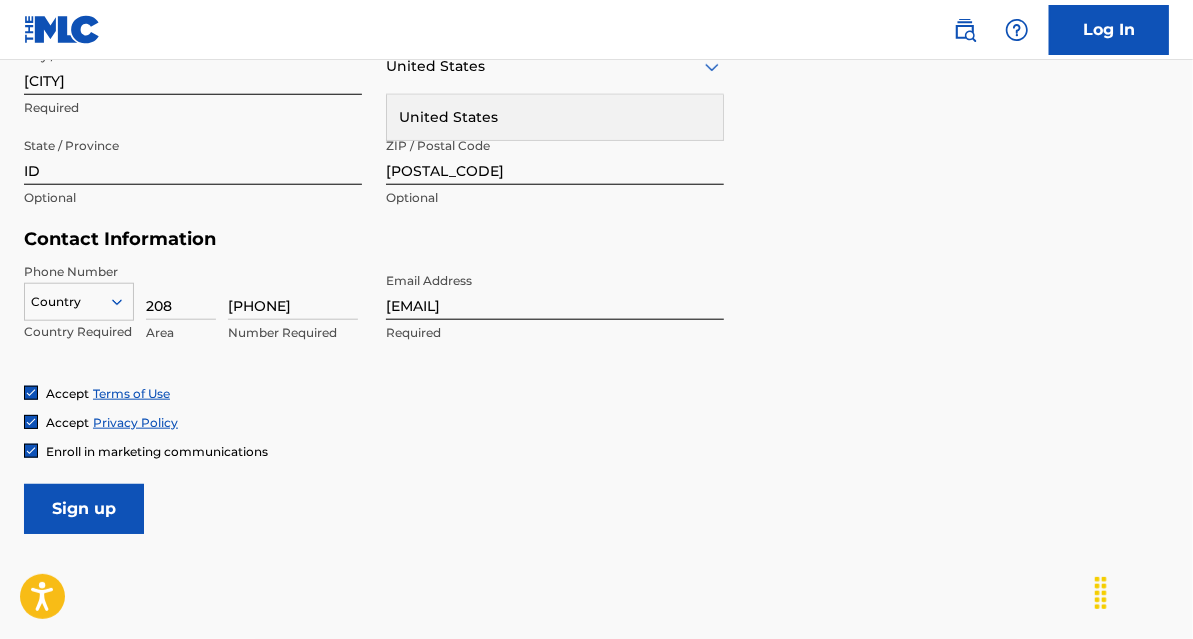 scroll, scrollTop: 823, scrollLeft: 0, axis: vertical 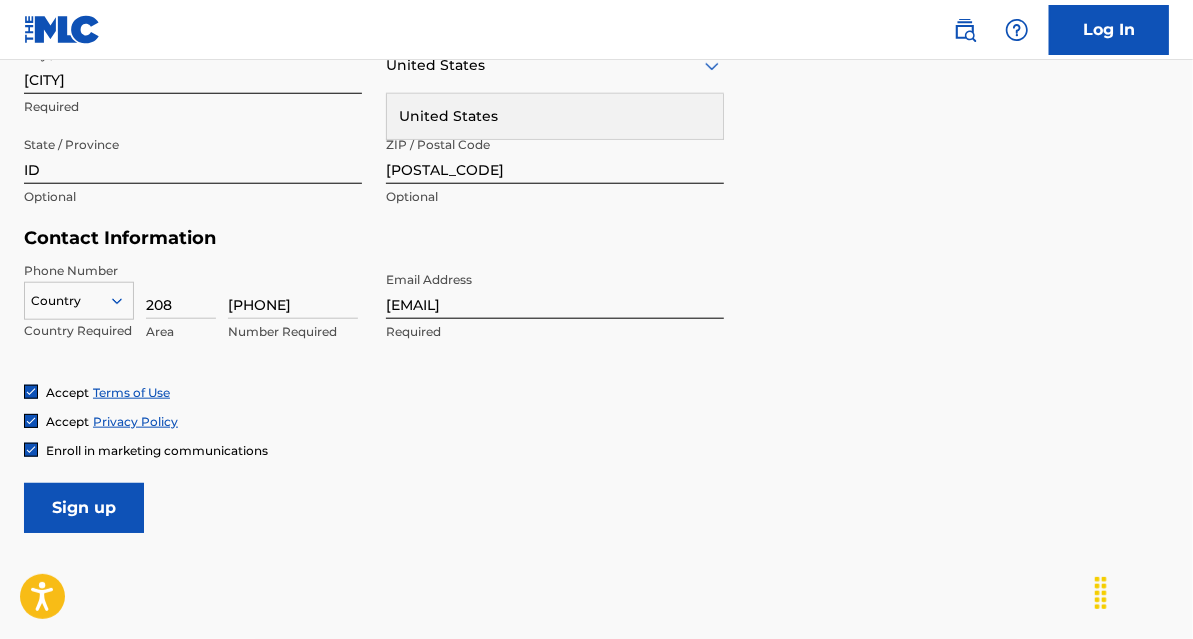 click at bounding box center [125, 301] 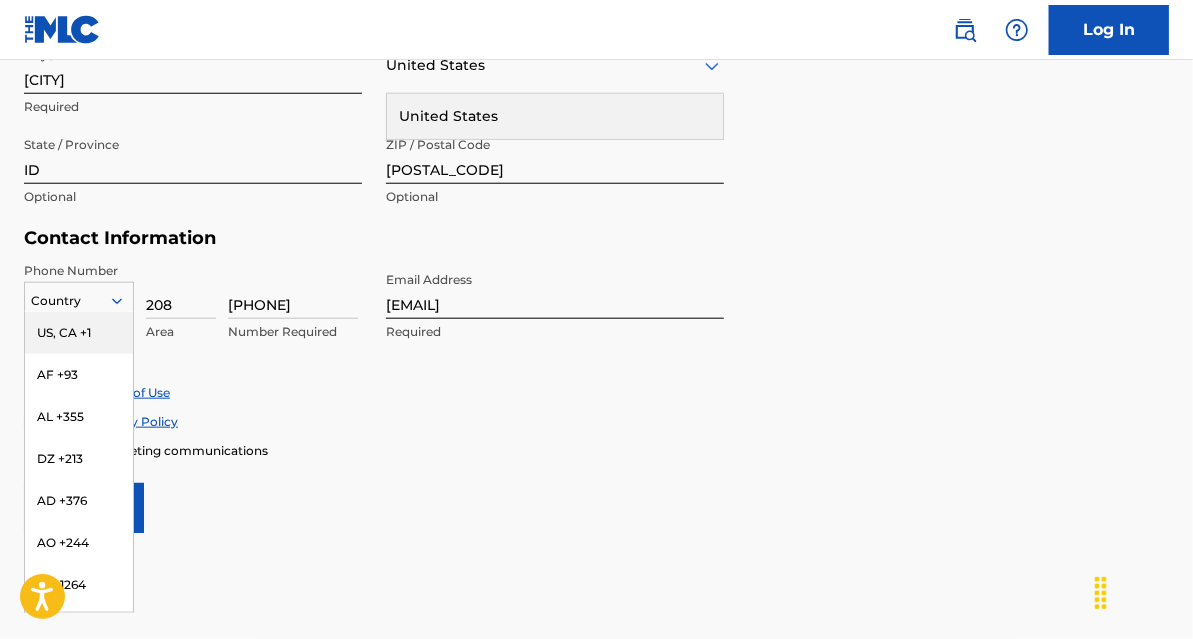 click on "US, CA +1" at bounding box center [79, 333] 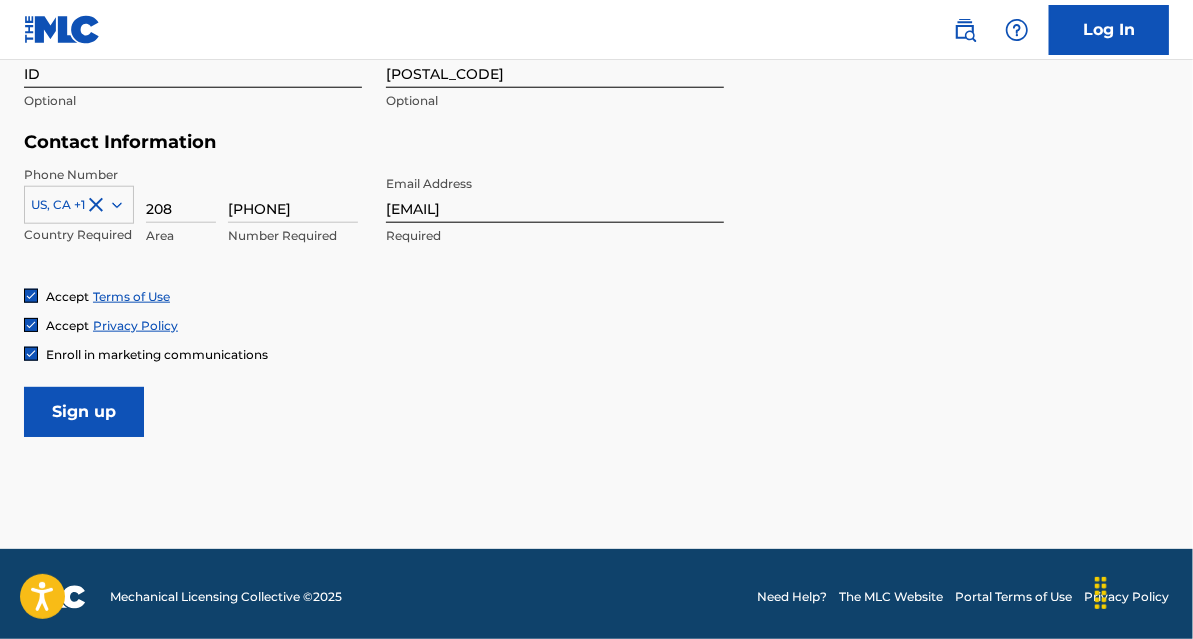 scroll, scrollTop: 923, scrollLeft: 0, axis: vertical 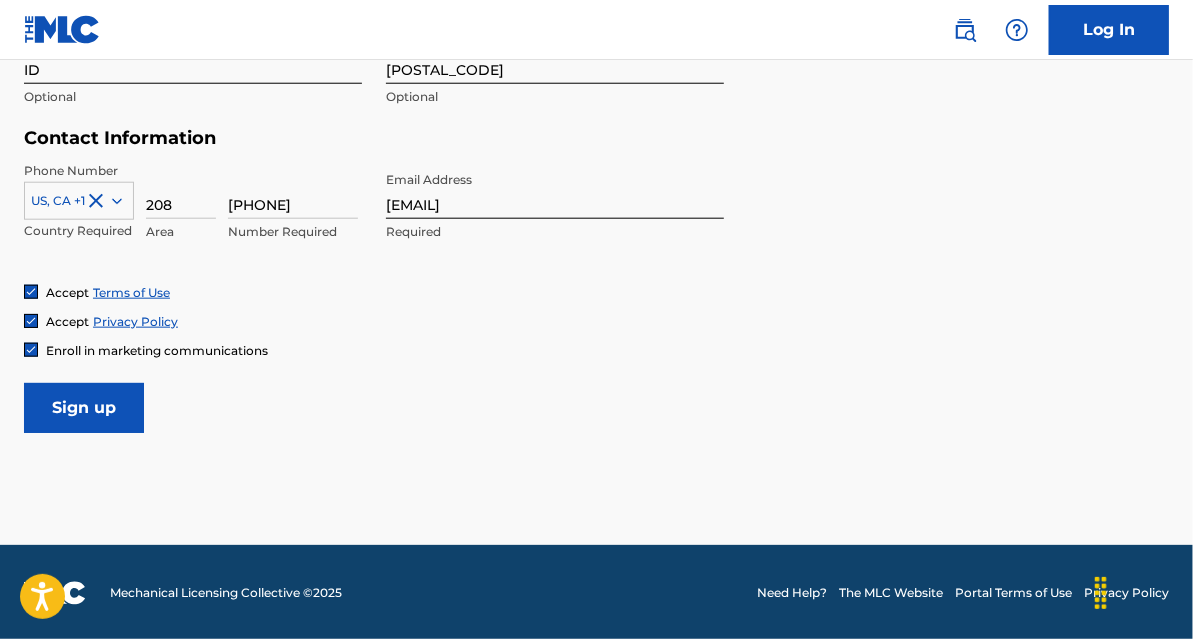 click at bounding box center (31, 350) 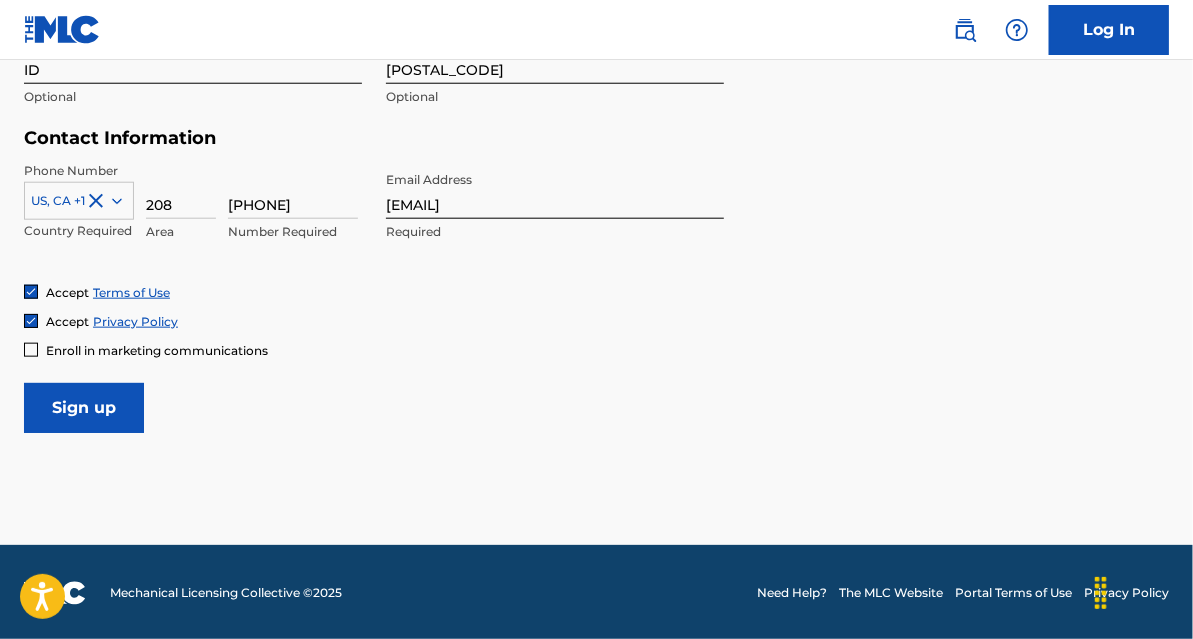 click on "Sign up" at bounding box center [84, 408] 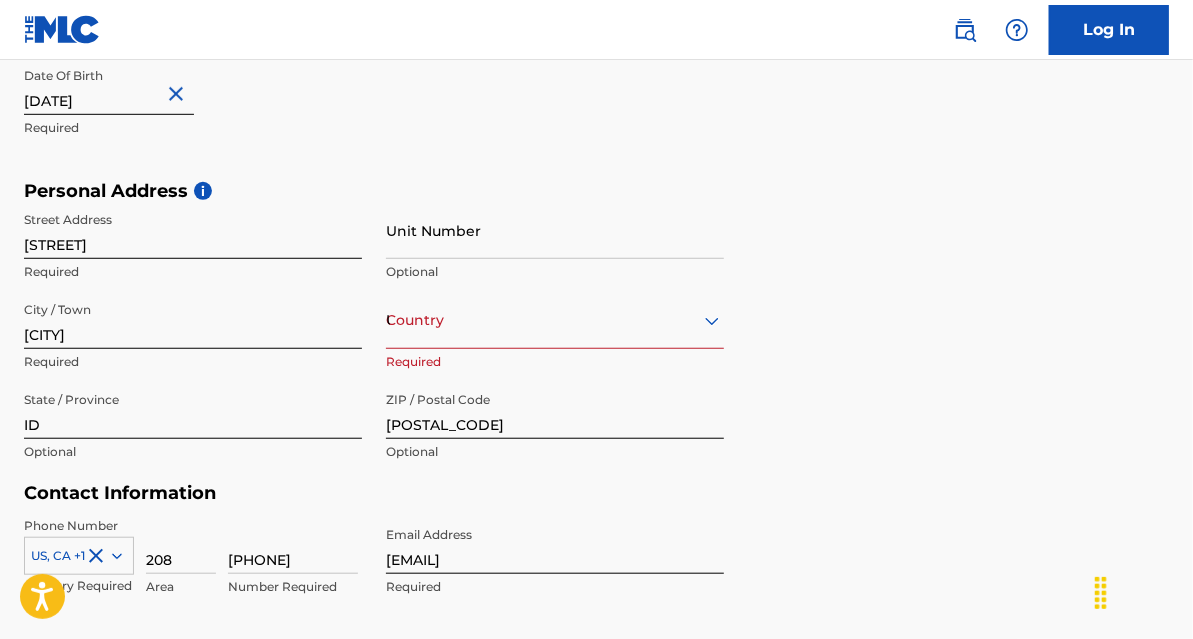 click on "Street Address [STREET] Required Unit Number Optional City / Town [CITY] Required Country [COUNTRY] Required State / Province ID Optional ZIP / Postal Code [POSTAL_CODE] Optional" at bounding box center (596, 331) 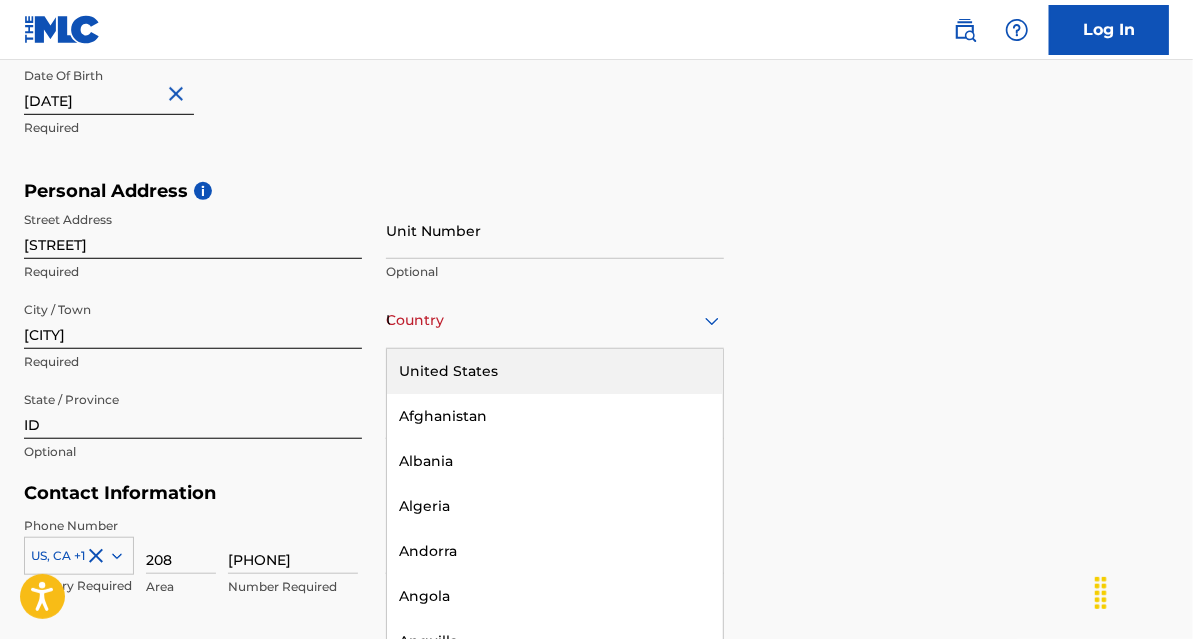 click on "Country United States" at bounding box center (555, 320) 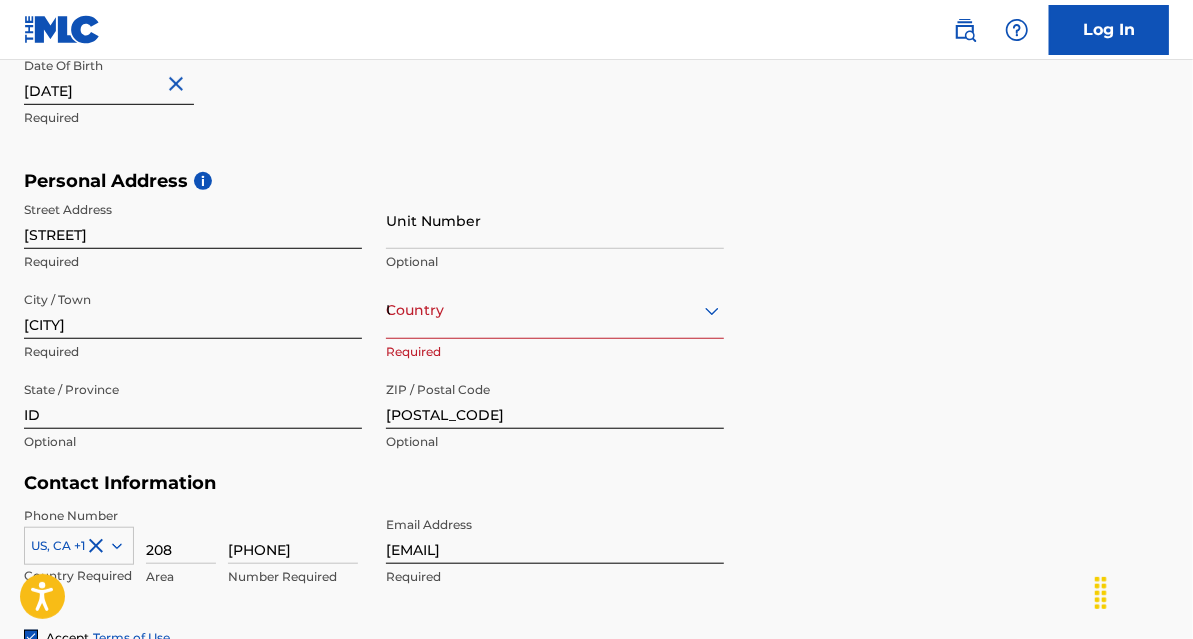 click on "Country United States" at bounding box center [555, 310] 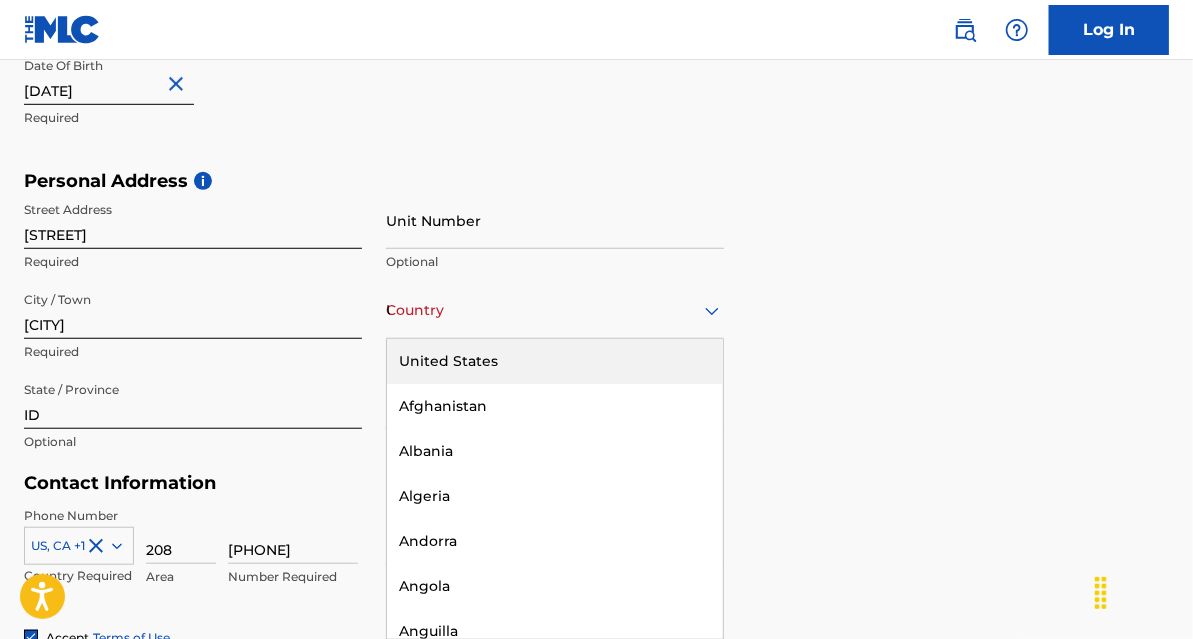 click on "United States" at bounding box center [555, 361] 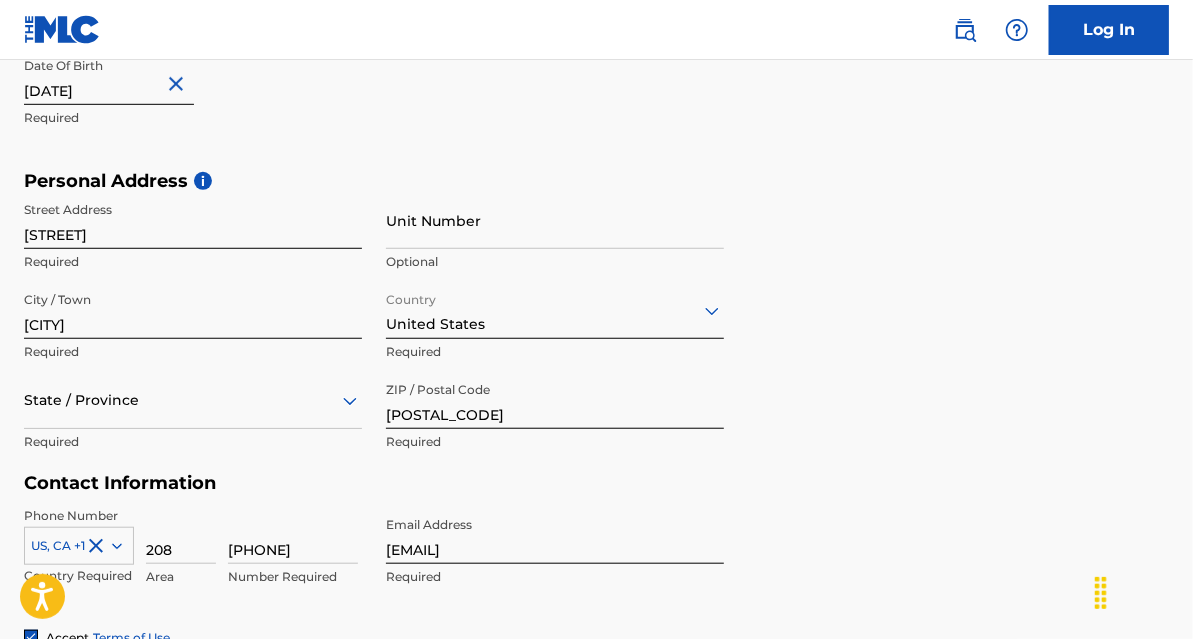 click on "Street Address [STREET] Required Unit Number Optional City / Town [CITY] Required Country [COUNTRY] Required State / Province Required ZIP / Postal Code [POSTAL_CODE] Required" at bounding box center [596, 321] 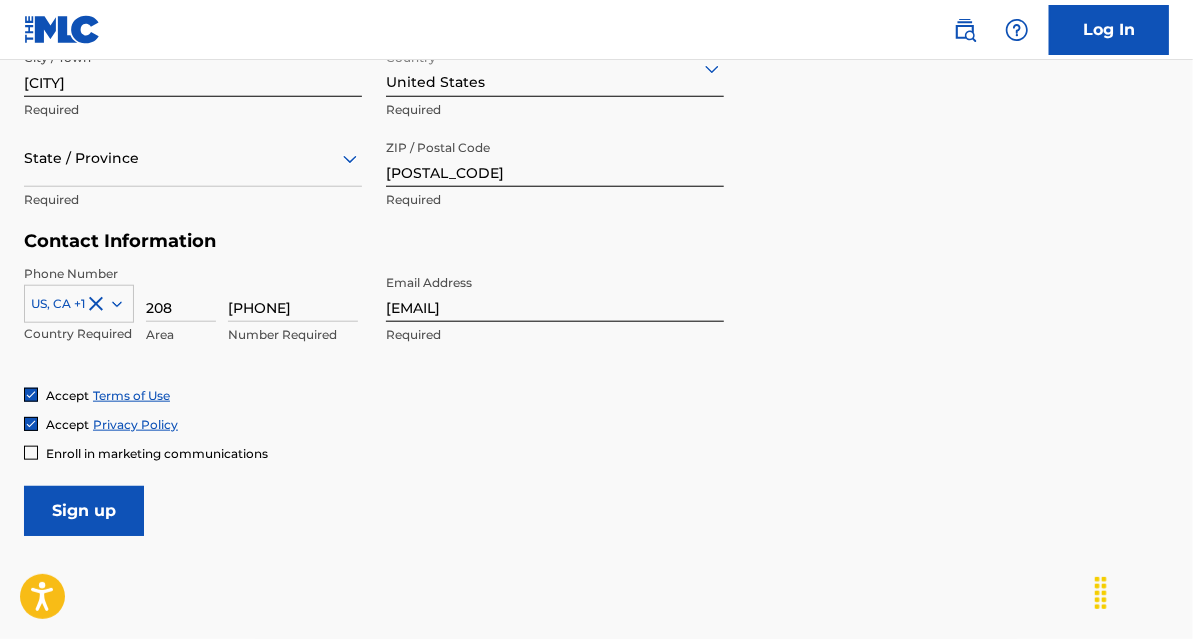 scroll, scrollTop: 924, scrollLeft: 0, axis: vertical 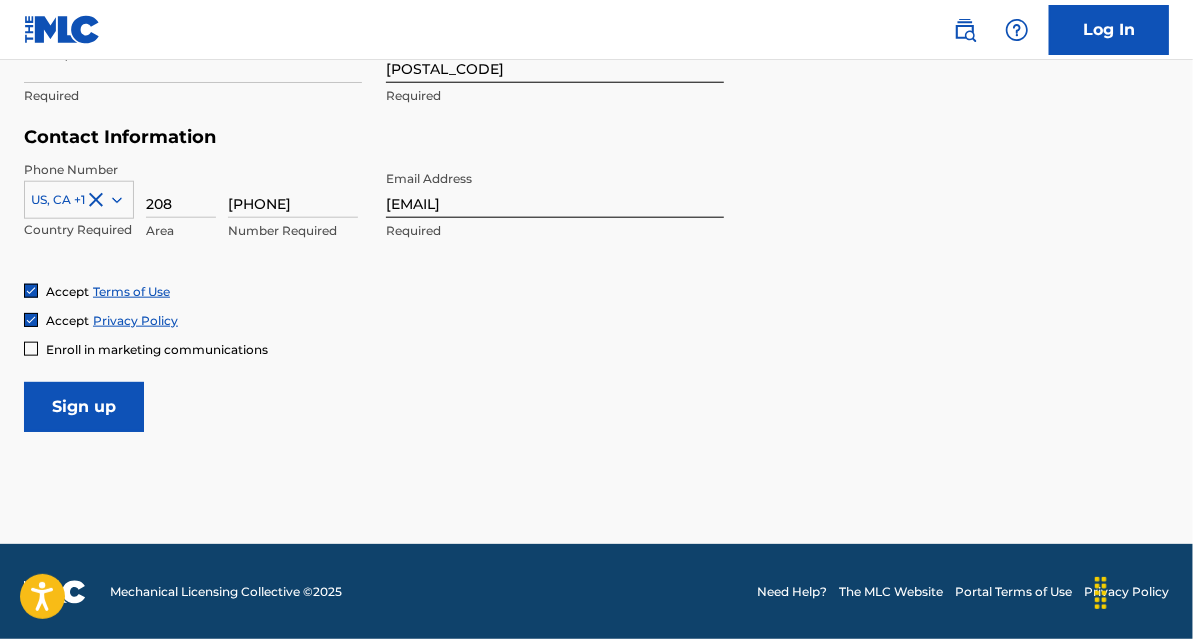 click on "Sign up" at bounding box center (84, 407) 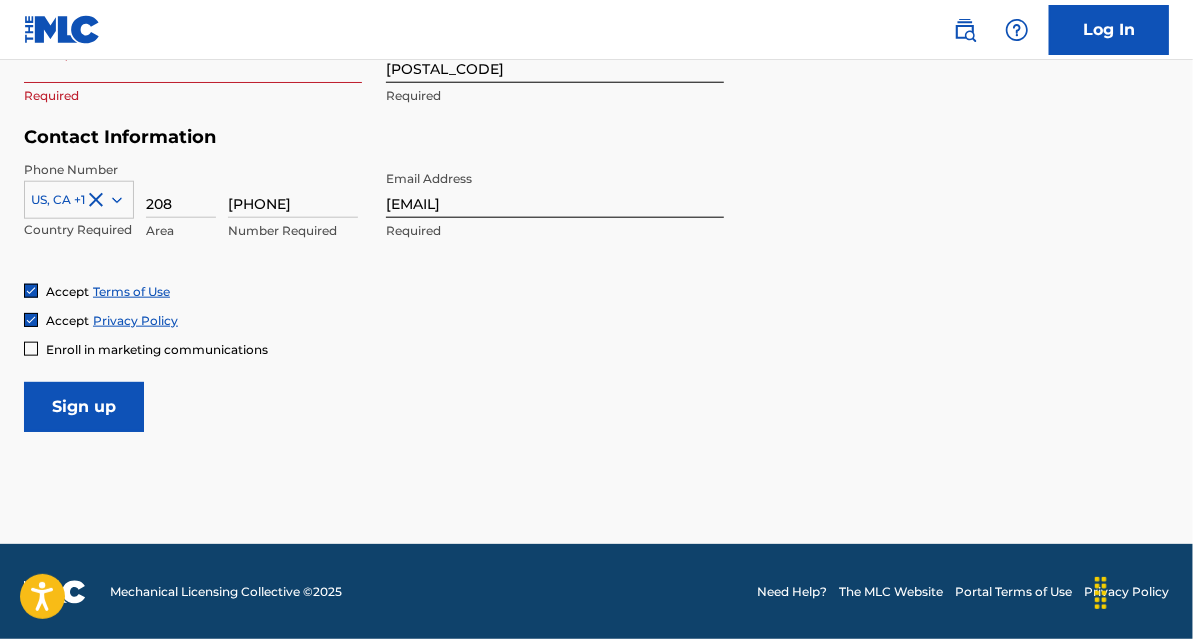 click on "Sign up" at bounding box center (84, 407) 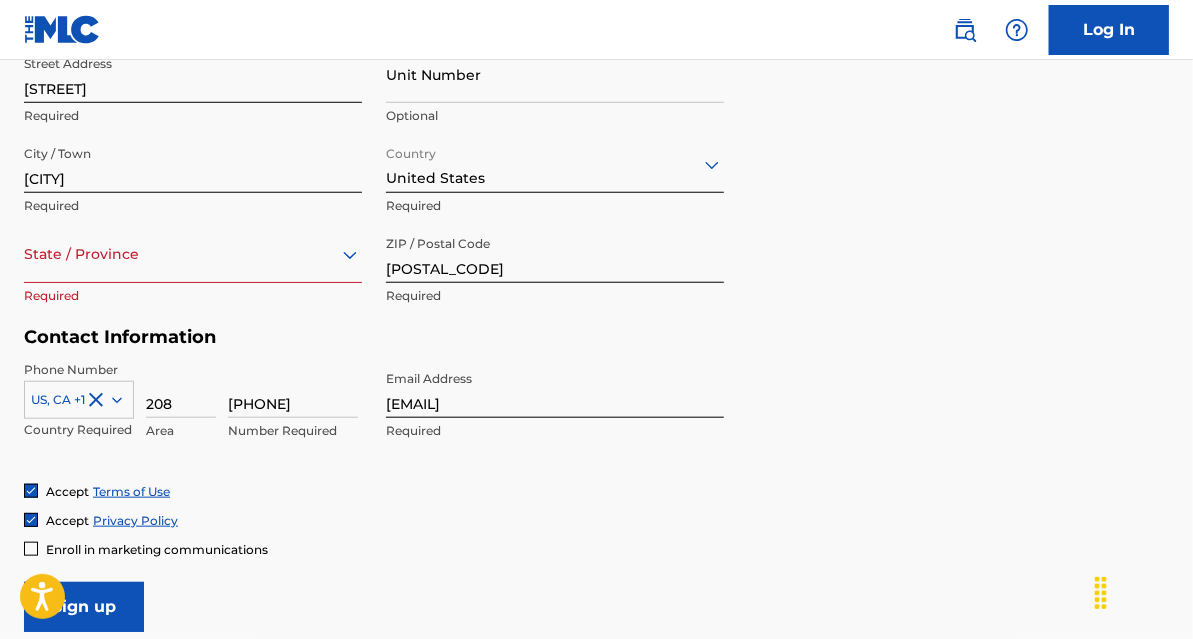 click on "State / Province" at bounding box center [193, 254] 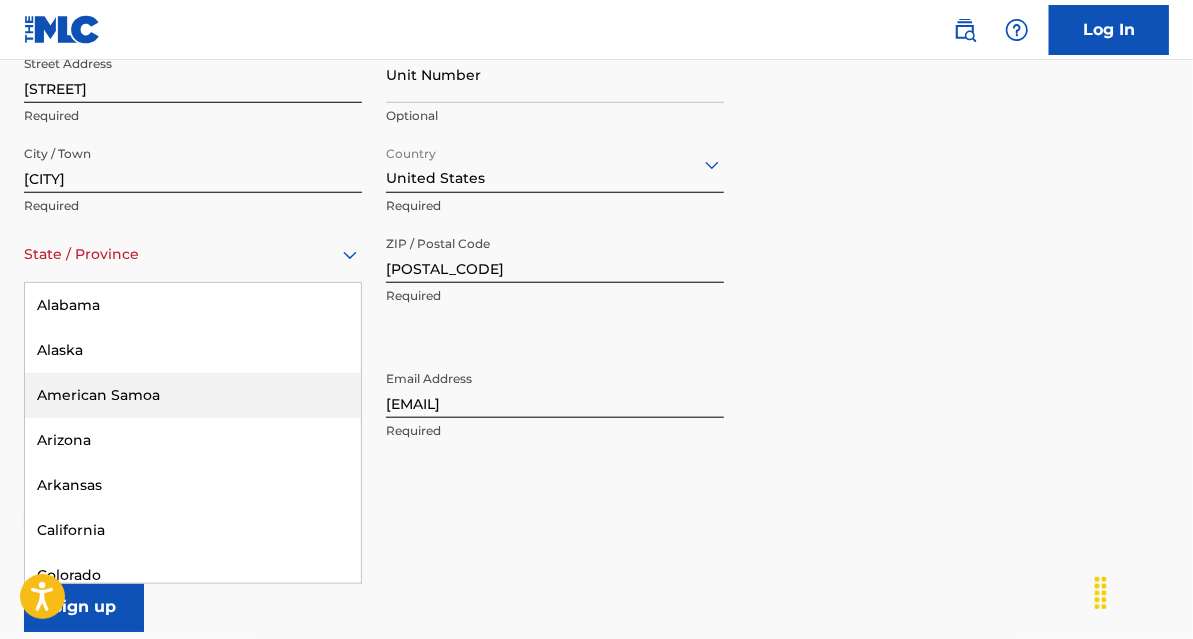 scroll, scrollTop: 399, scrollLeft: 0, axis: vertical 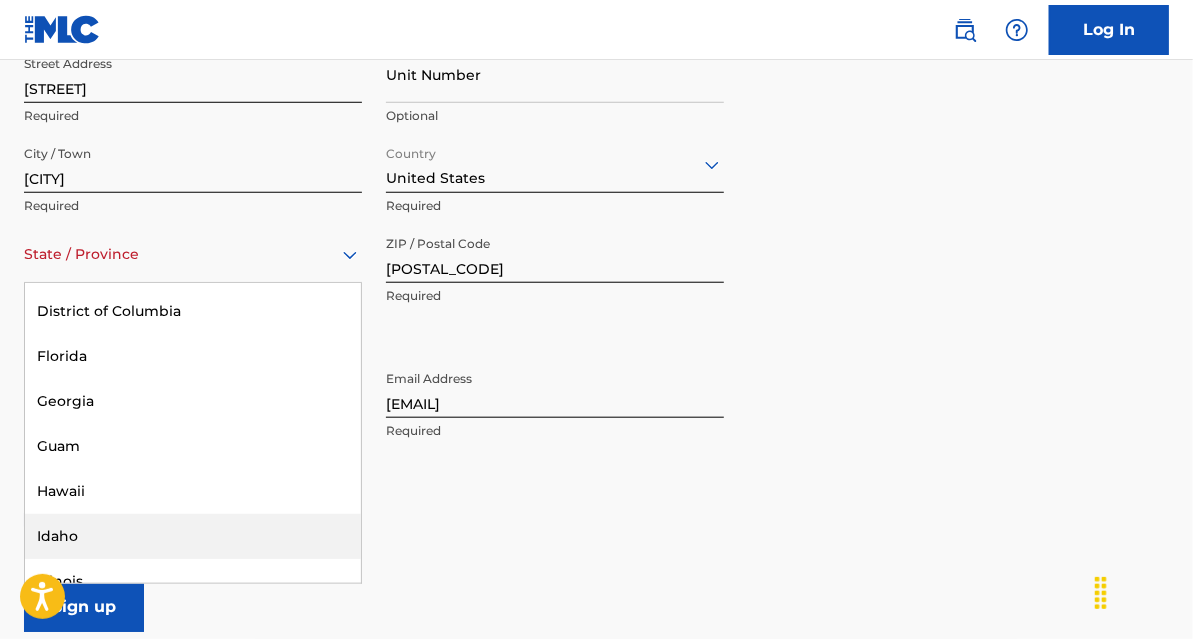 click on "Idaho" at bounding box center [193, 536] 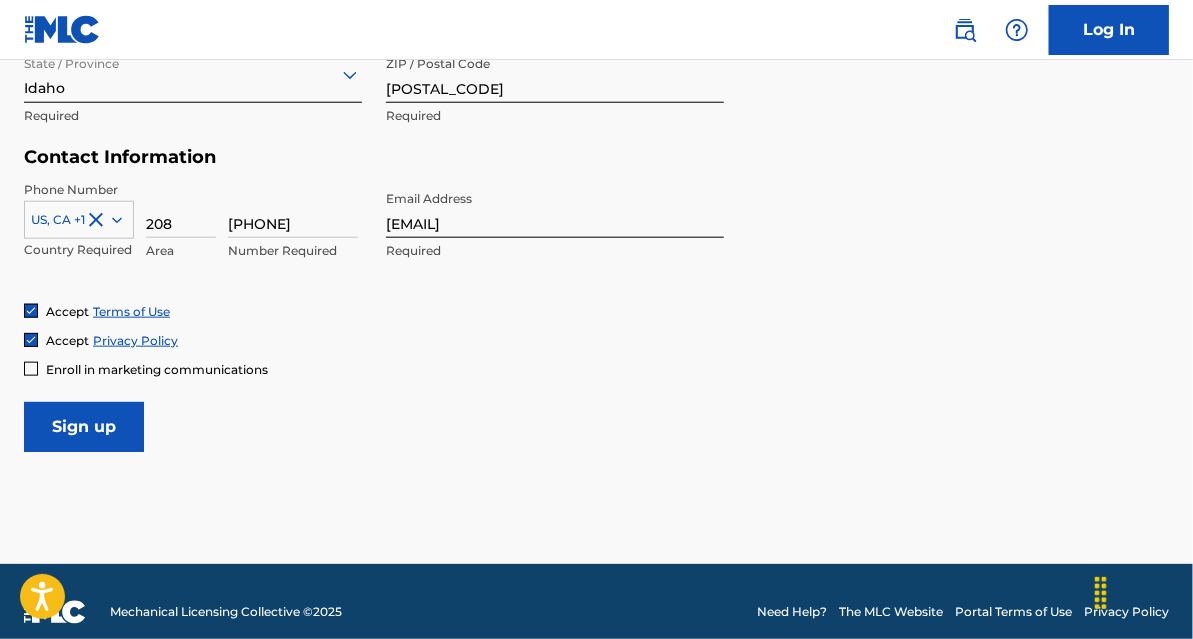 scroll, scrollTop: 924, scrollLeft: 0, axis: vertical 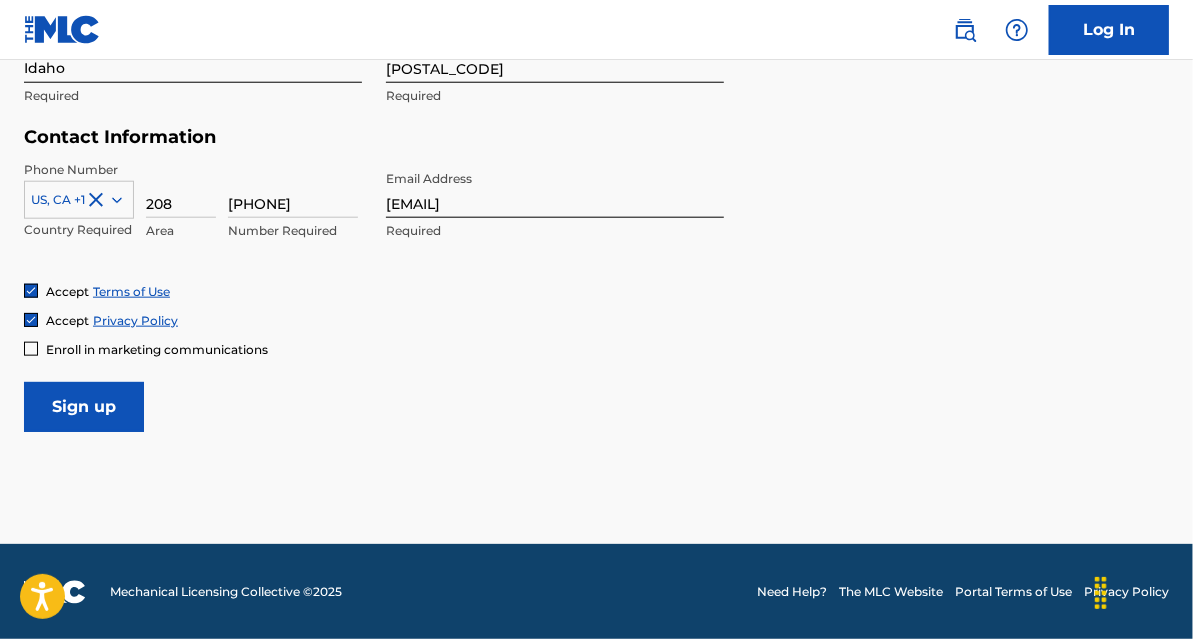 click on "Sign up" at bounding box center (84, 407) 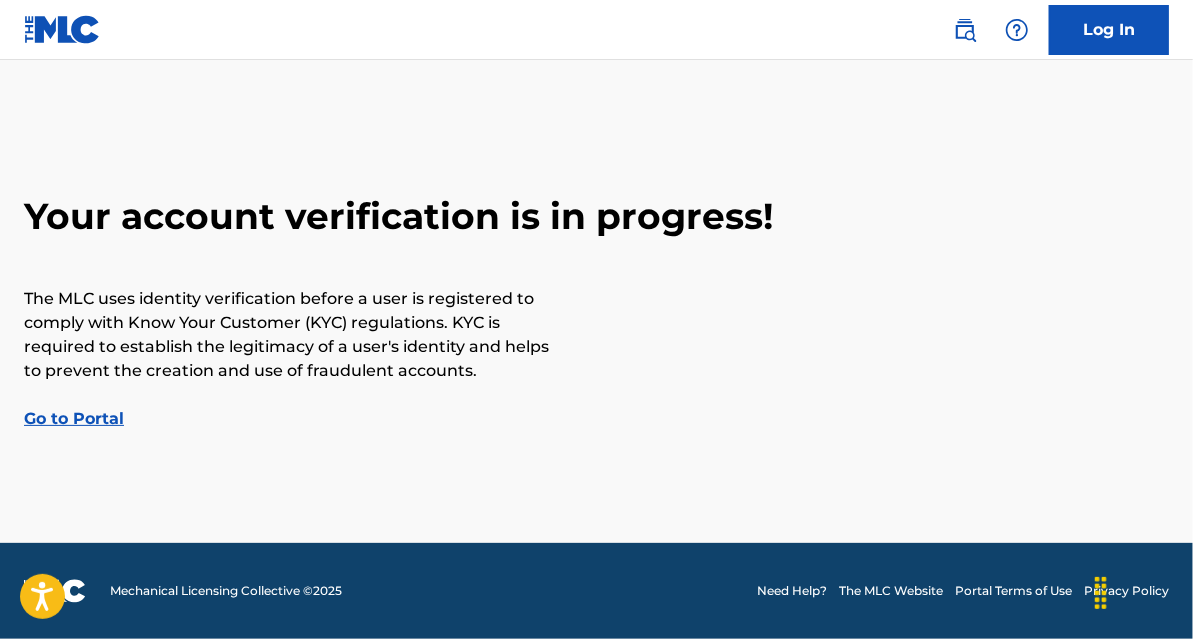 scroll, scrollTop: 0, scrollLeft: 0, axis: both 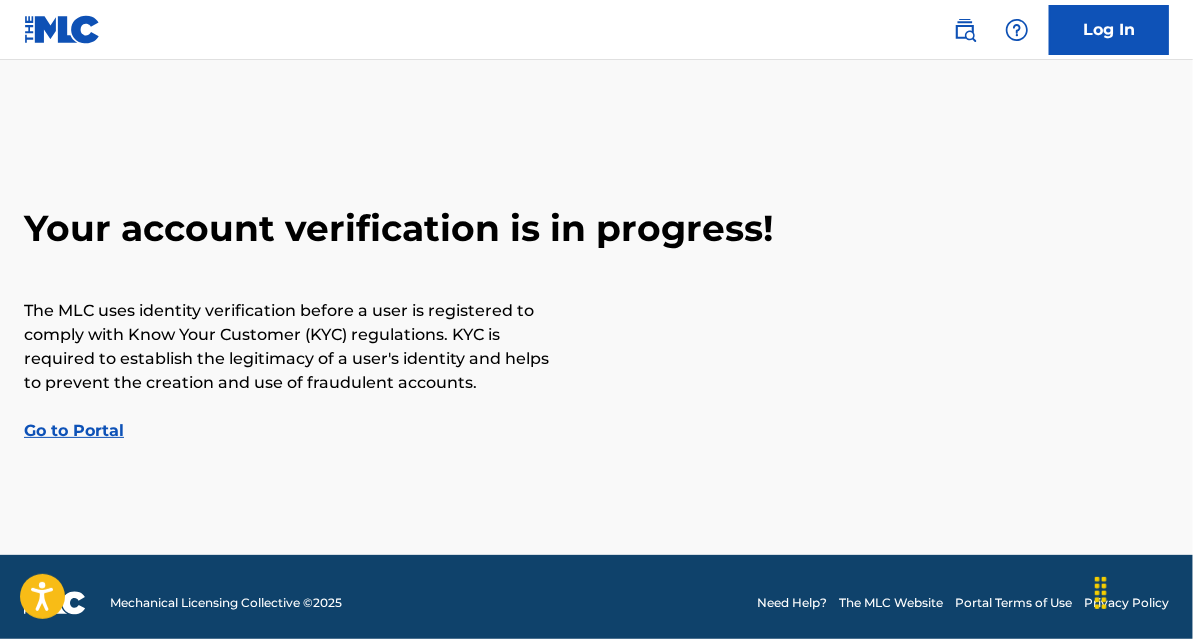 click on "Go to Portal" at bounding box center [74, 430] 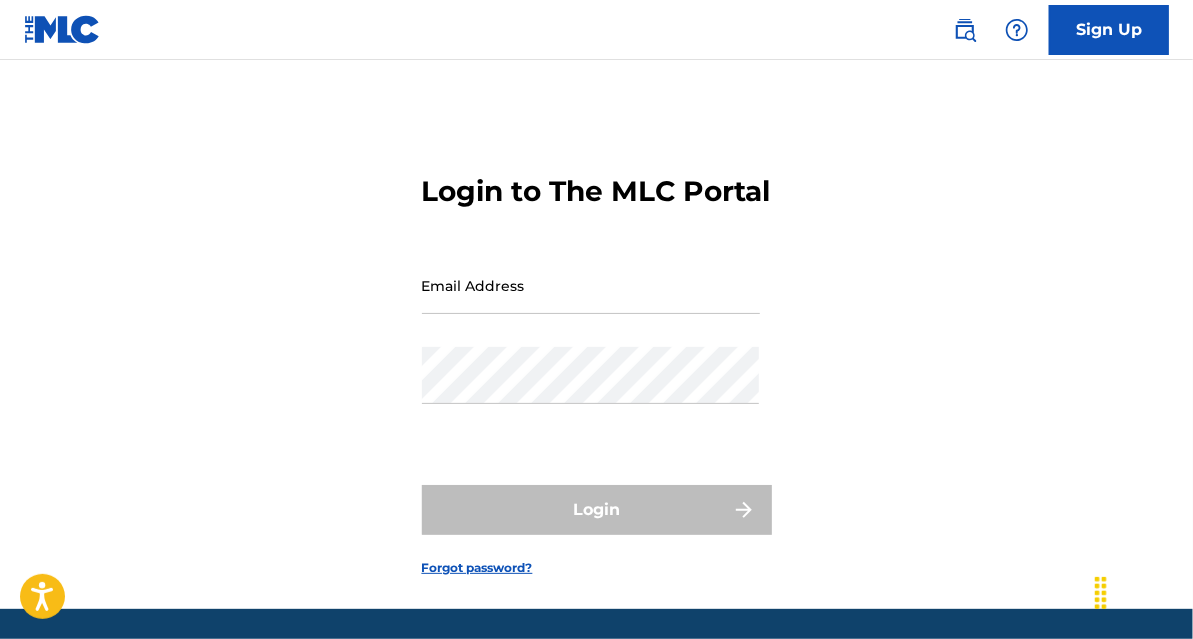 click on "Sign Up" at bounding box center (1109, 30) 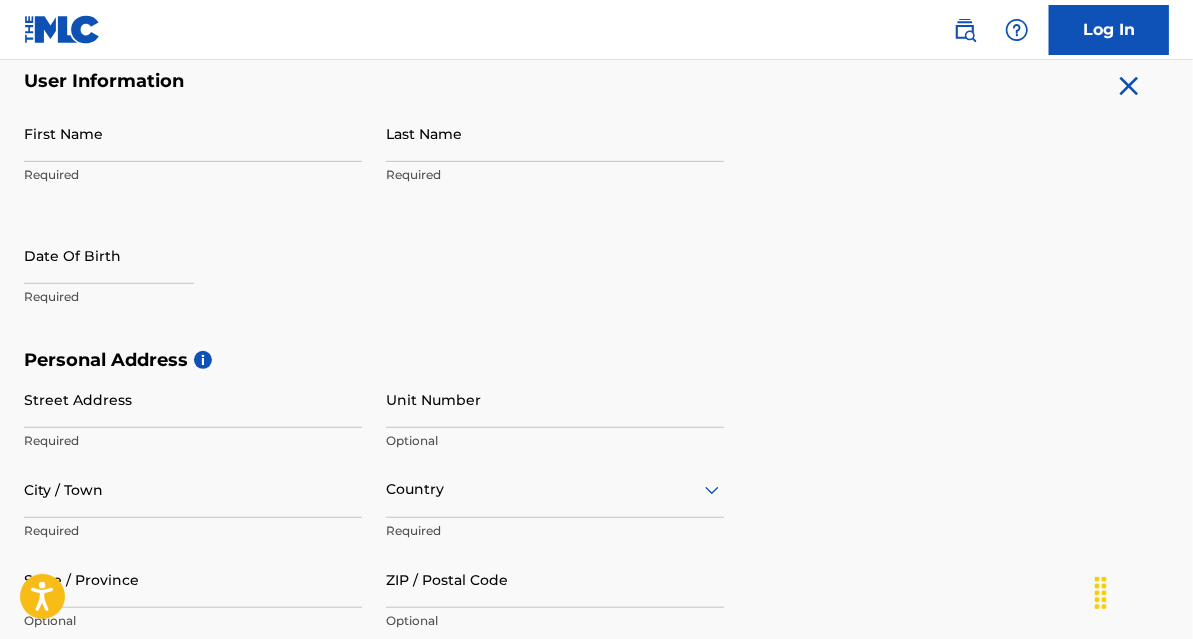 scroll, scrollTop: 799, scrollLeft: 0, axis: vertical 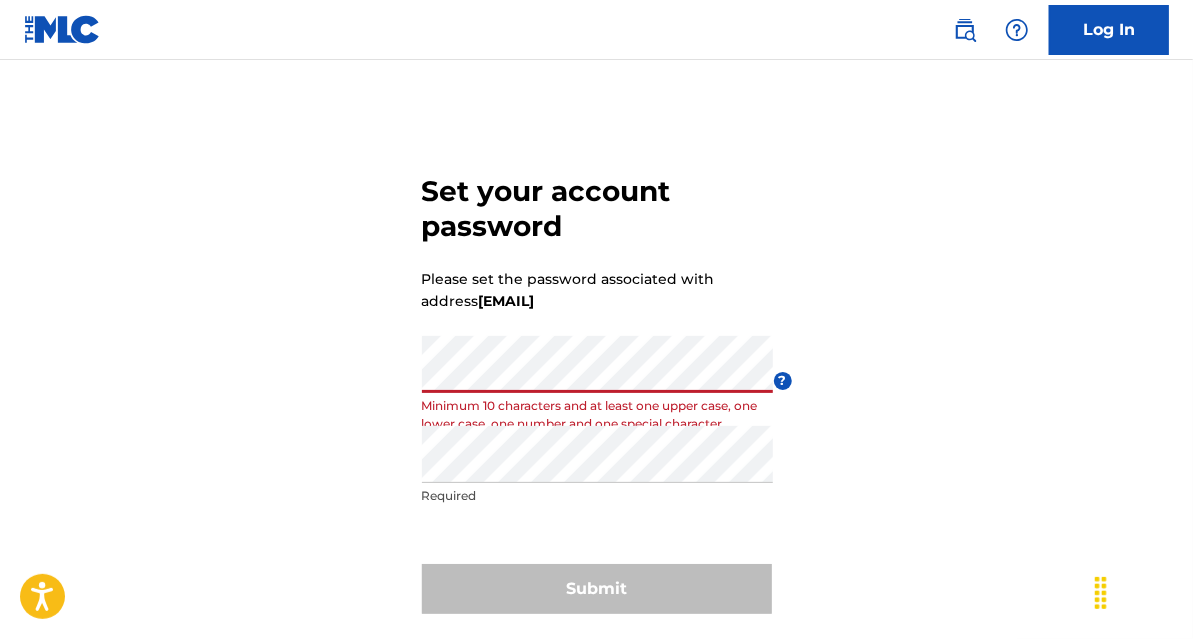 click on "Set your account password Please set the password associated with   address  joe.buchmann@gmail.com Password   Minimum 10 characters and at least one upper case, one lower case, one number and one special character ? Re enter password   Required Submit" at bounding box center (596, 390) 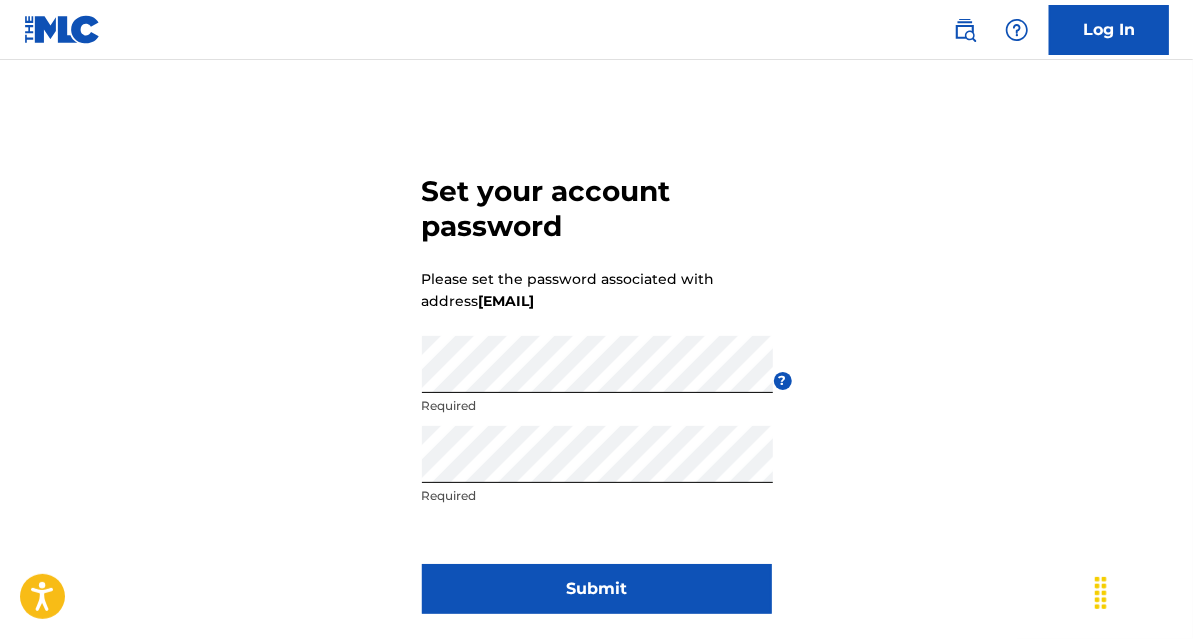 click on "Submit" at bounding box center (597, 589) 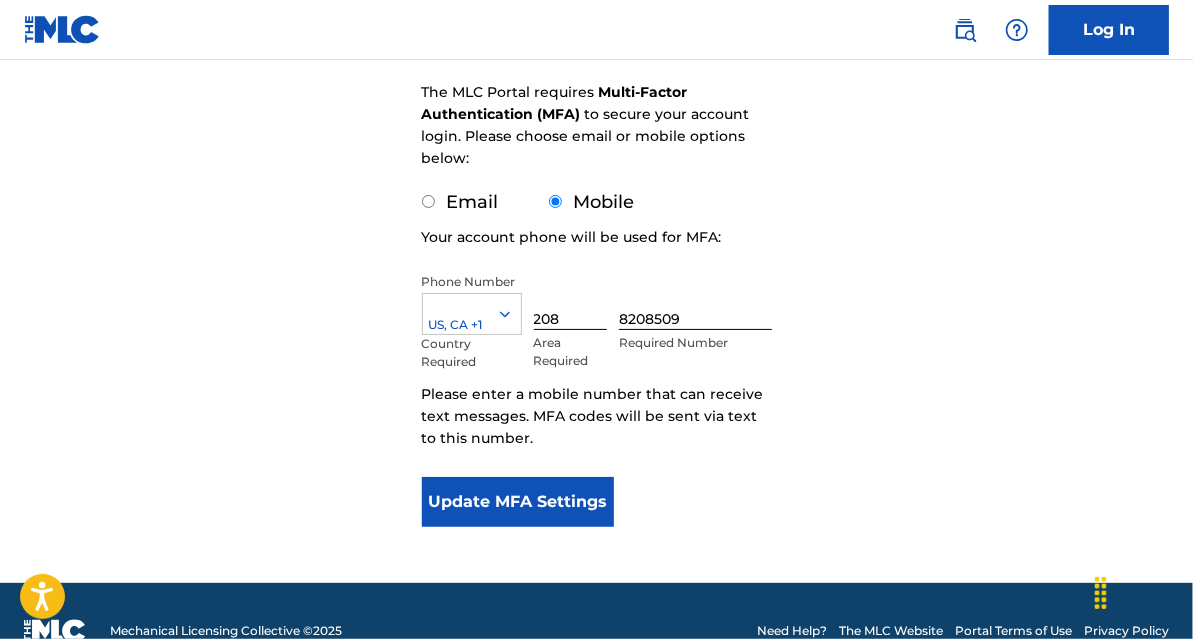 scroll, scrollTop: 300, scrollLeft: 0, axis: vertical 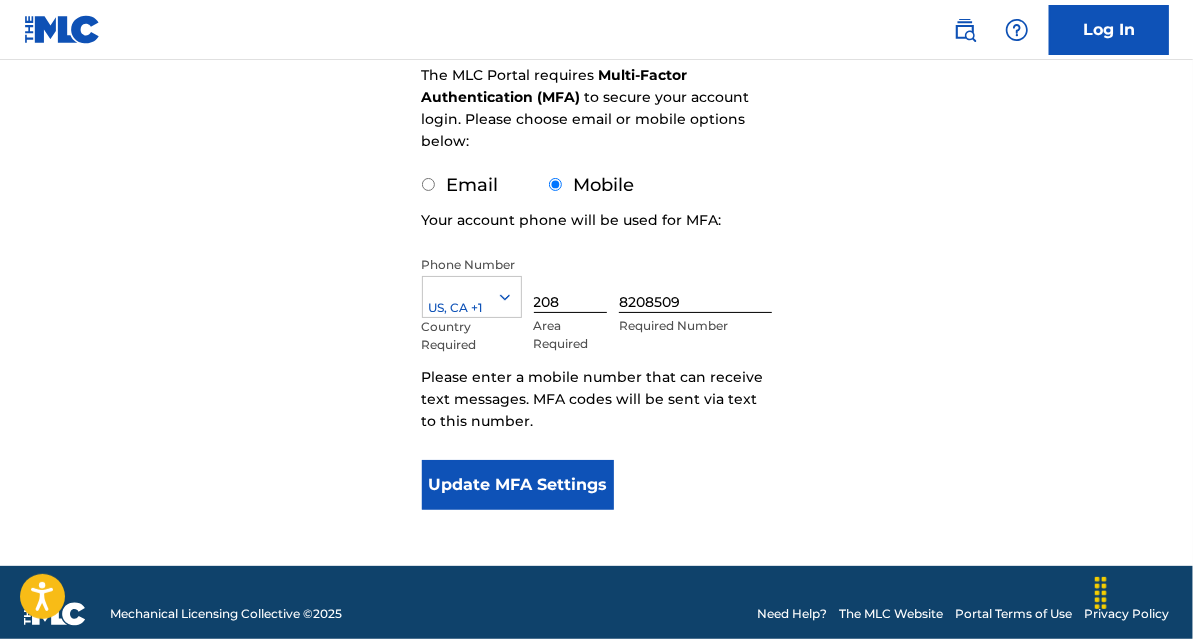click on "Update MFA Settings" at bounding box center (518, 485) 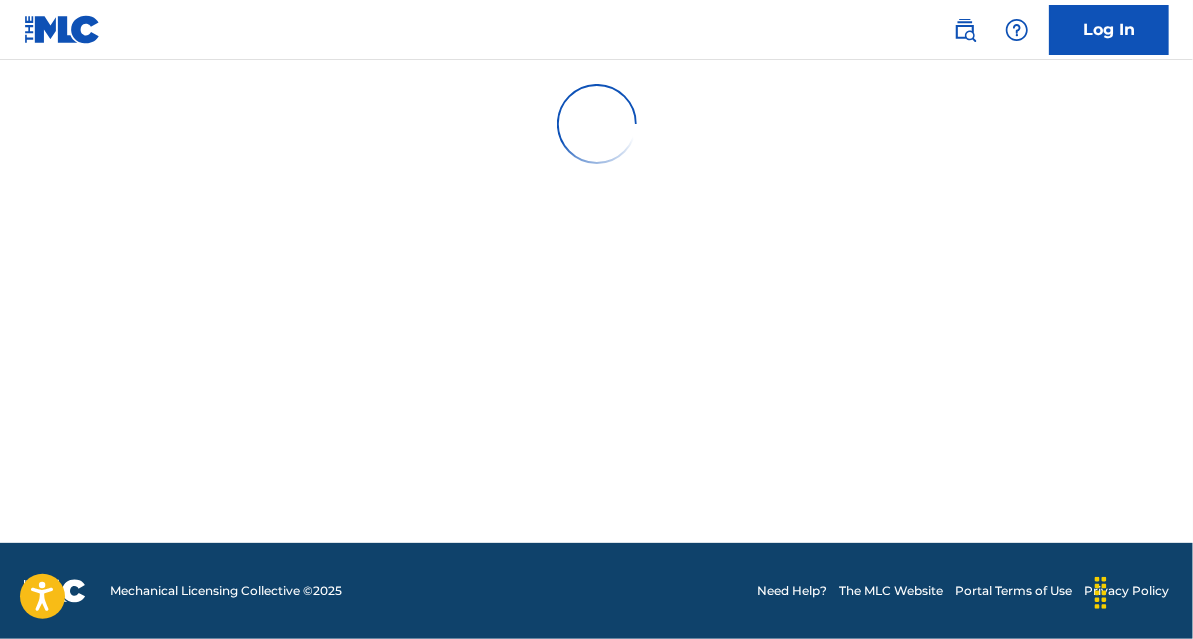 scroll, scrollTop: 0, scrollLeft: 0, axis: both 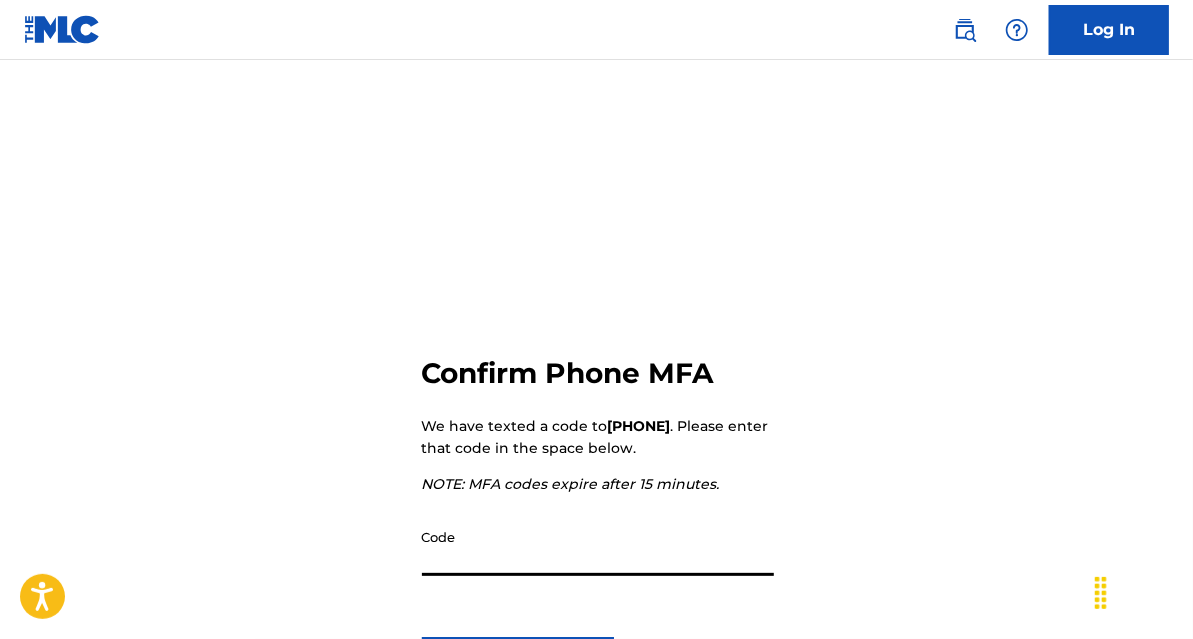 paste on "417761" 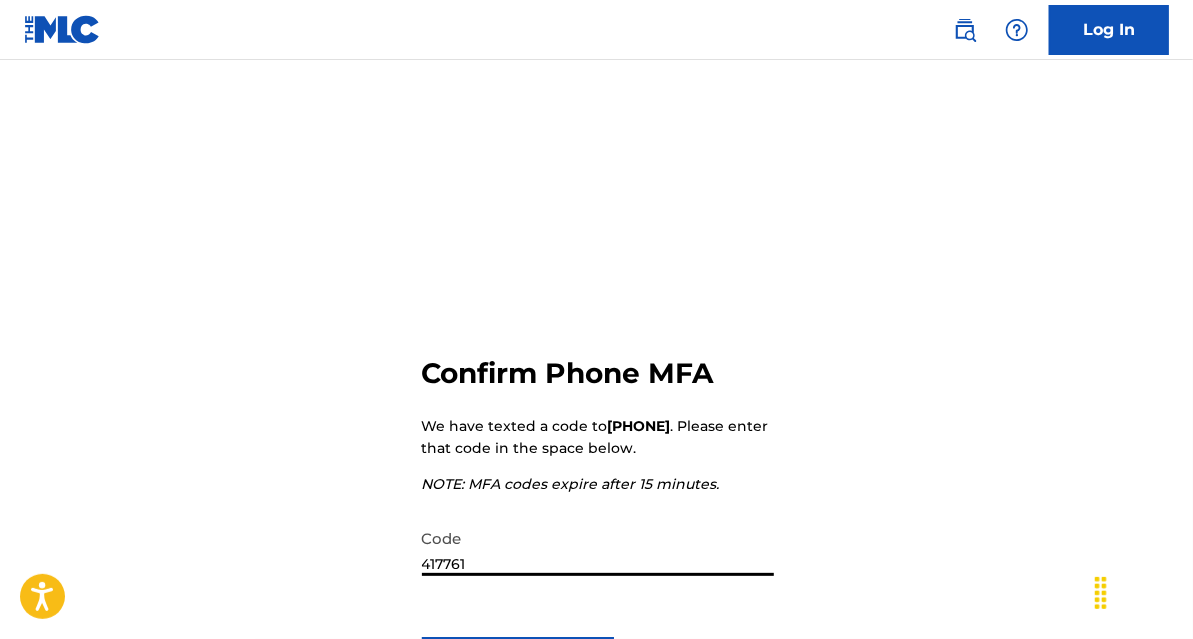 scroll, scrollTop: 231, scrollLeft: 0, axis: vertical 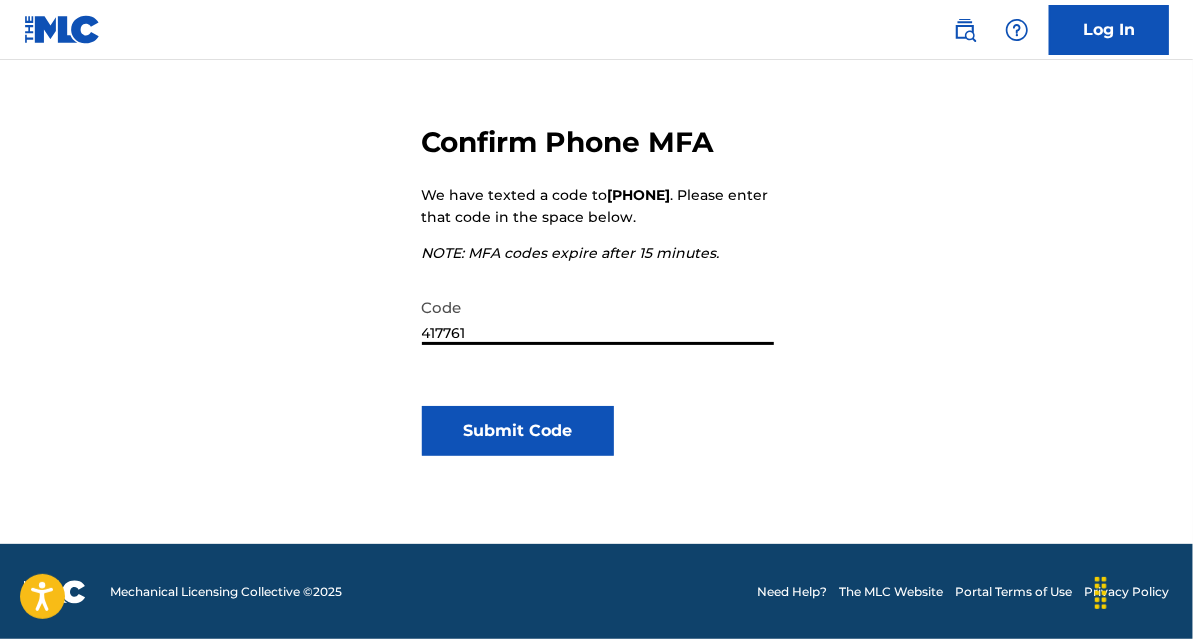 type on "417761" 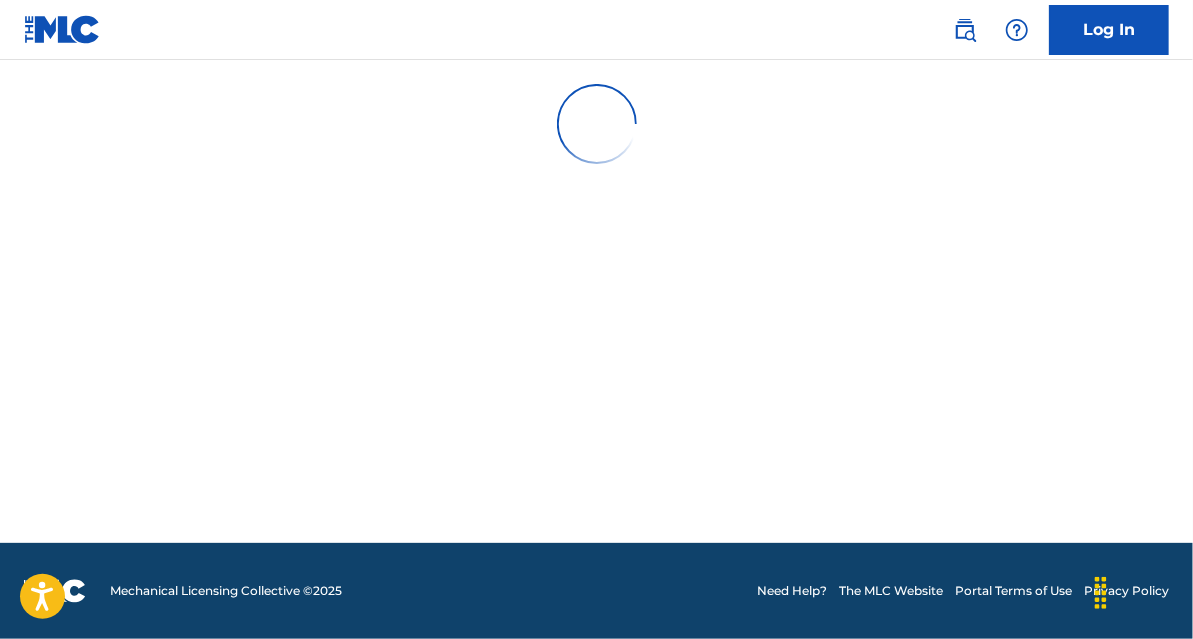scroll, scrollTop: 0, scrollLeft: 0, axis: both 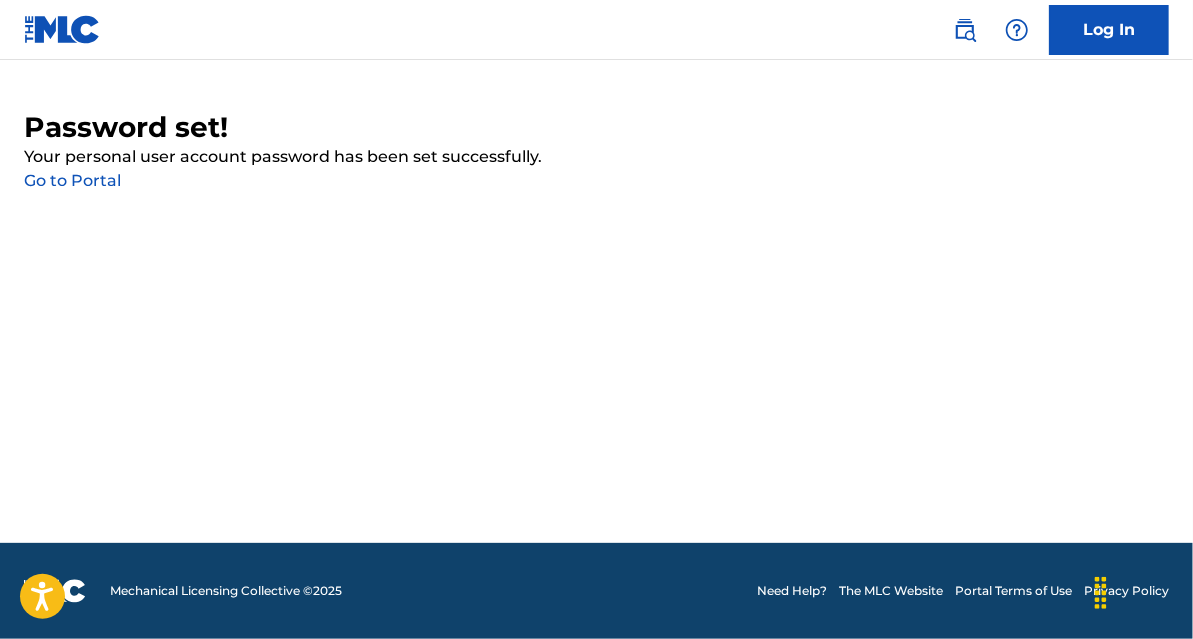 click on "Go to Portal" at bounding box center (72, 180) 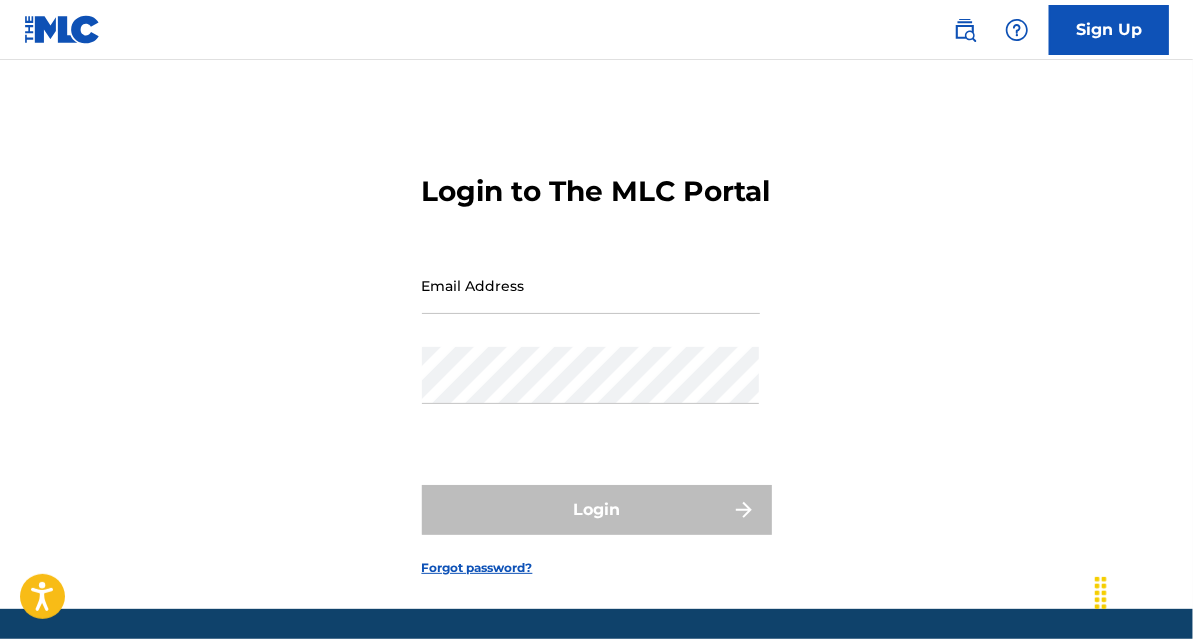 click on "Email Address" at bounding box center [591, 285] 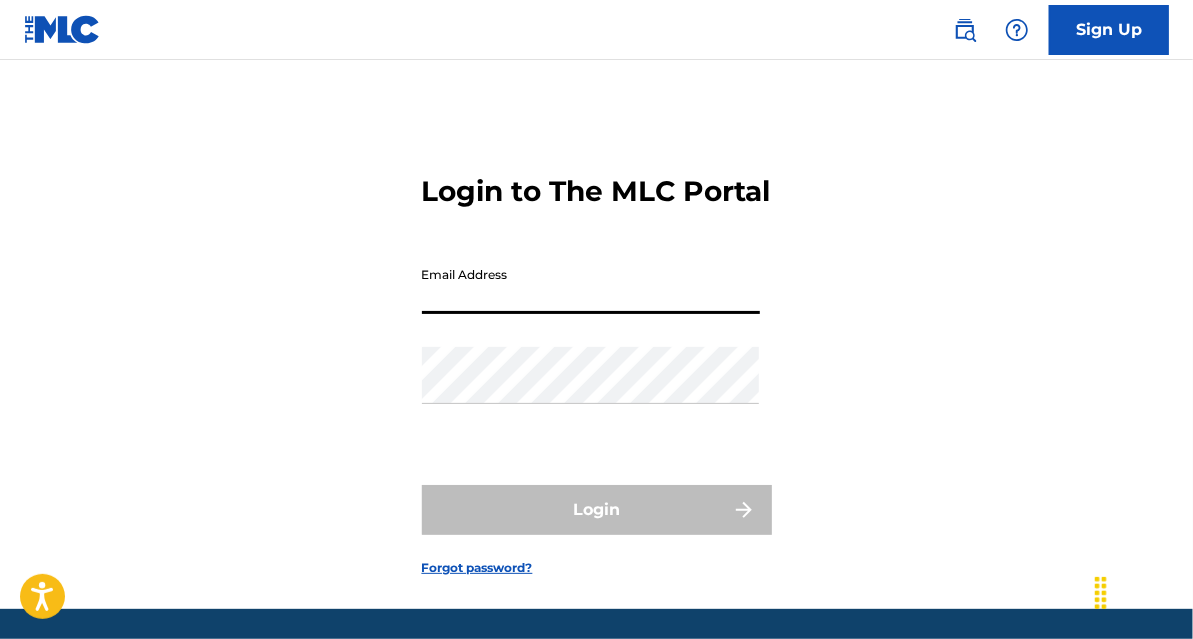 type on "[EMAIL]" 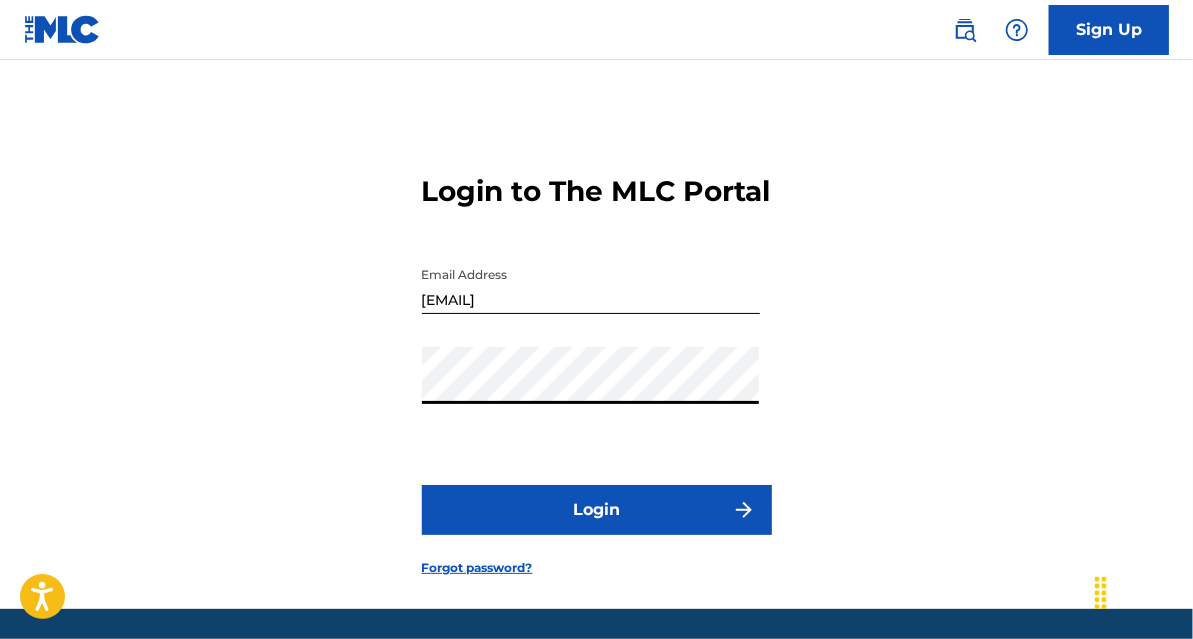 click on "Login" at bounding box center [597, 510] 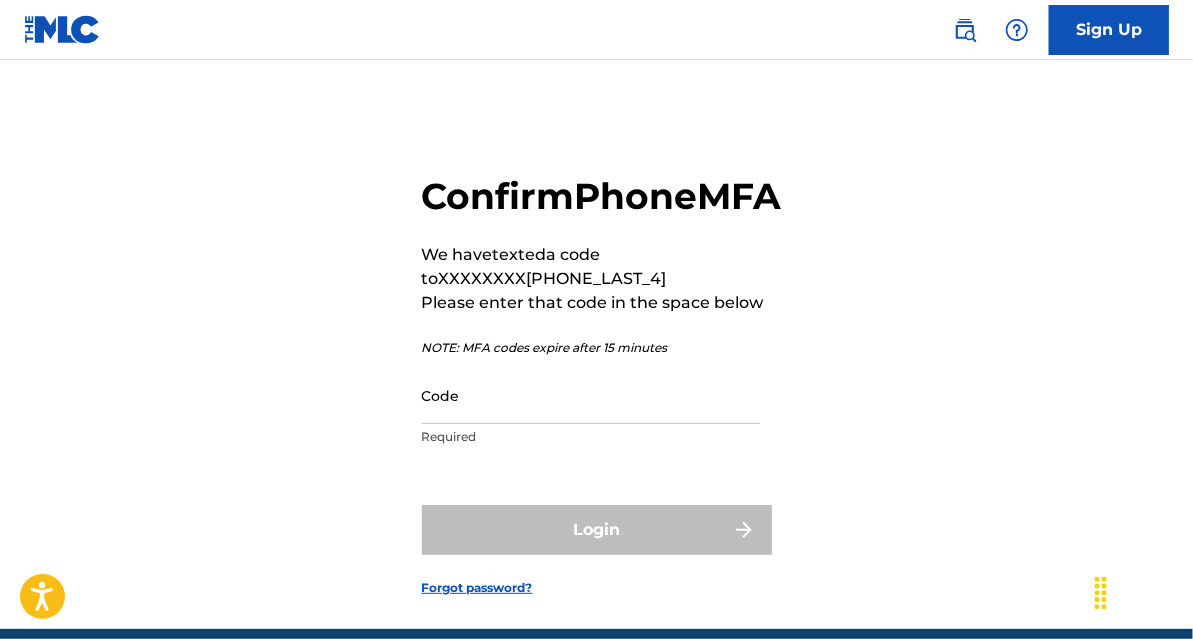 click on "Code" at bounding box center (591, 395) 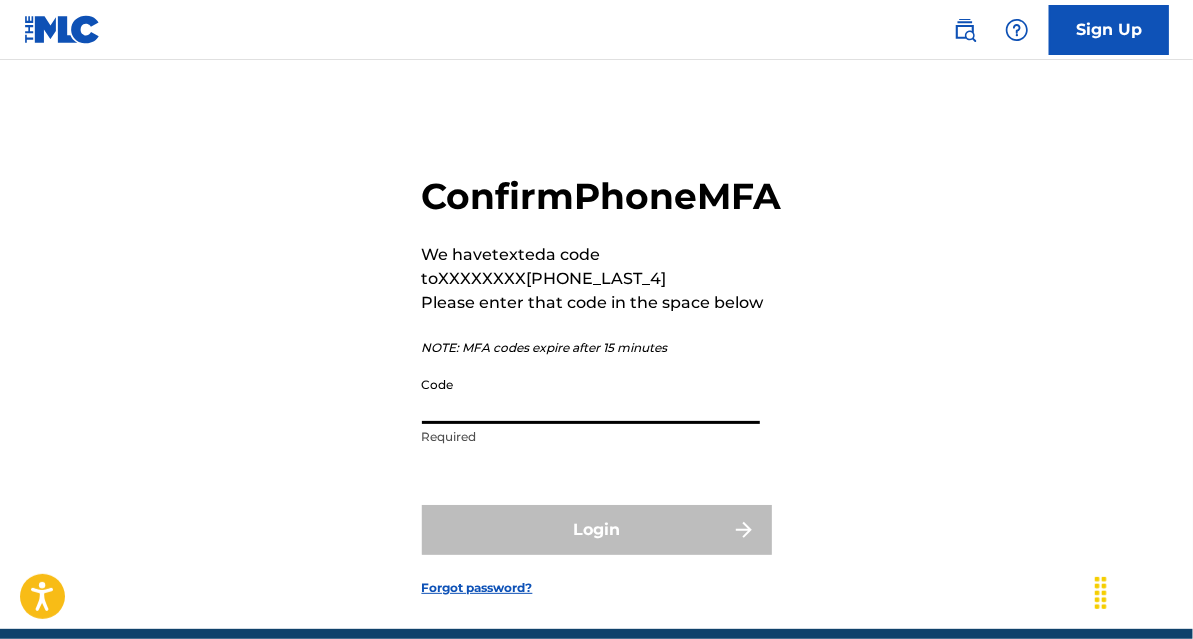 paste on "977687" 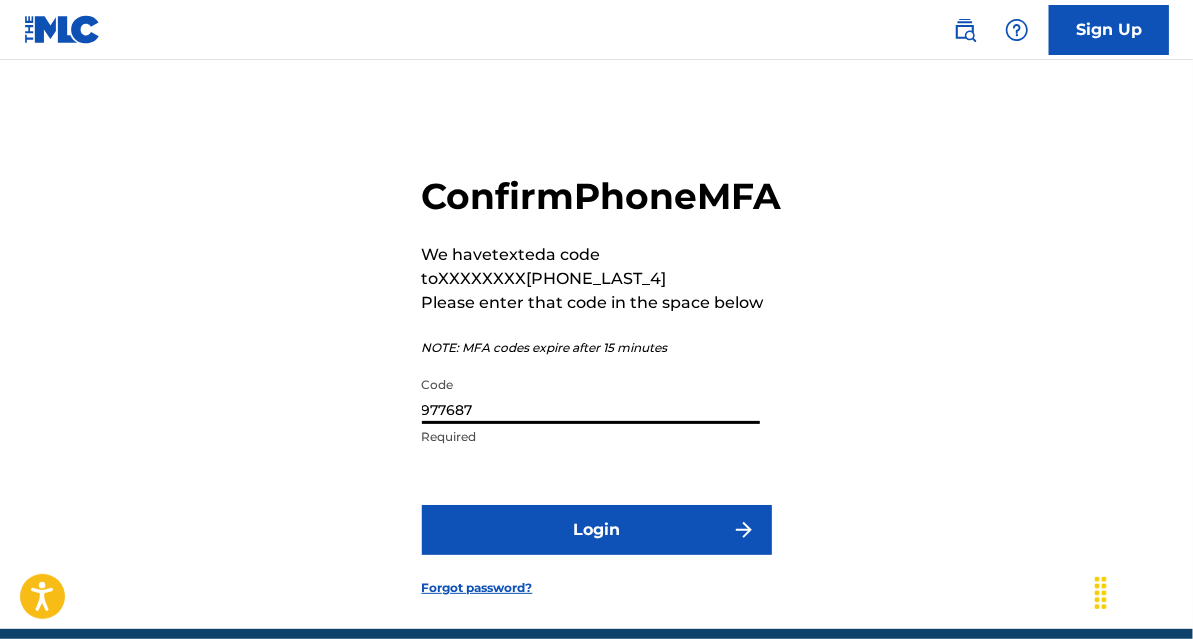 type on "977687" 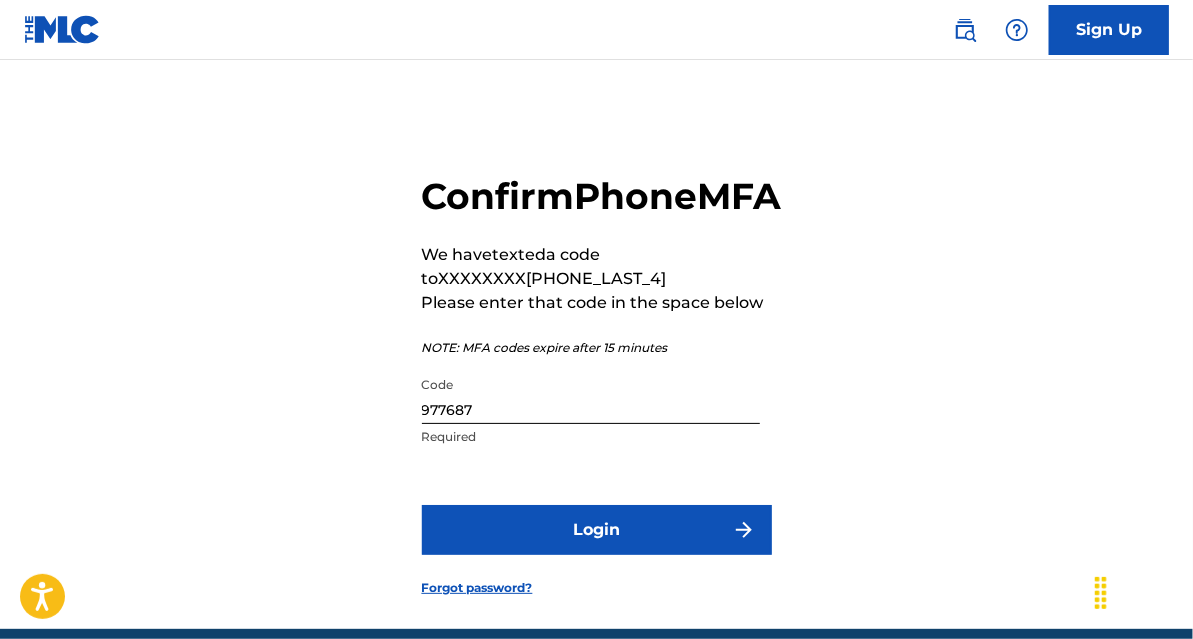 click on "Login" at bounding box center [597, 530] 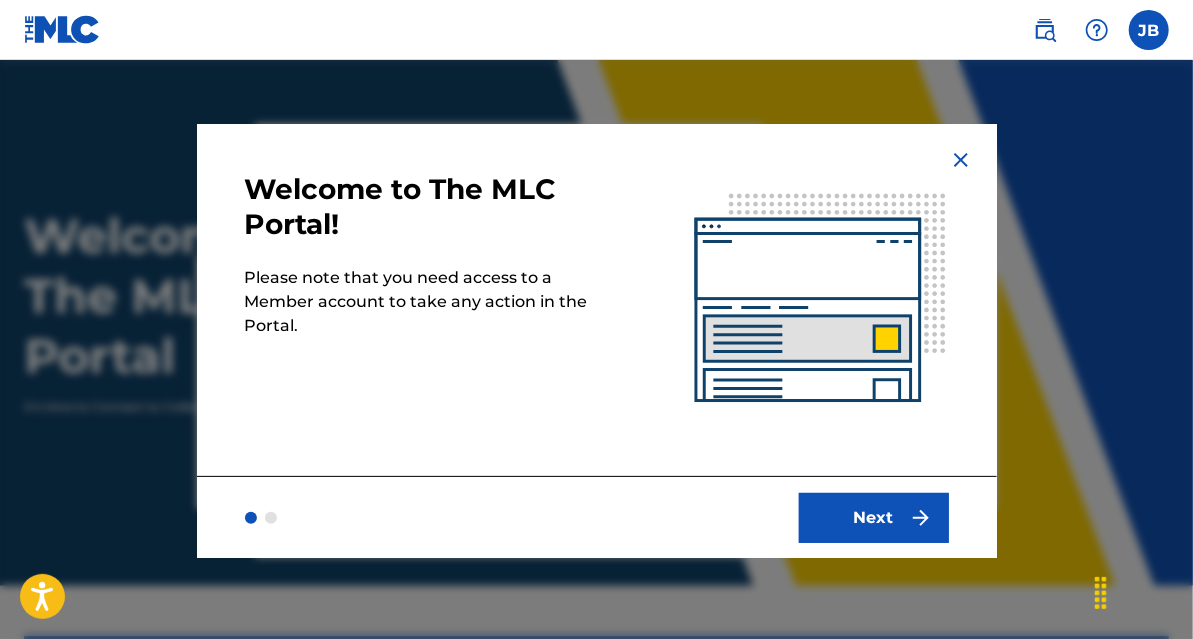 scroll, scrollTop: 0, scrollLeft: 0, axis: both 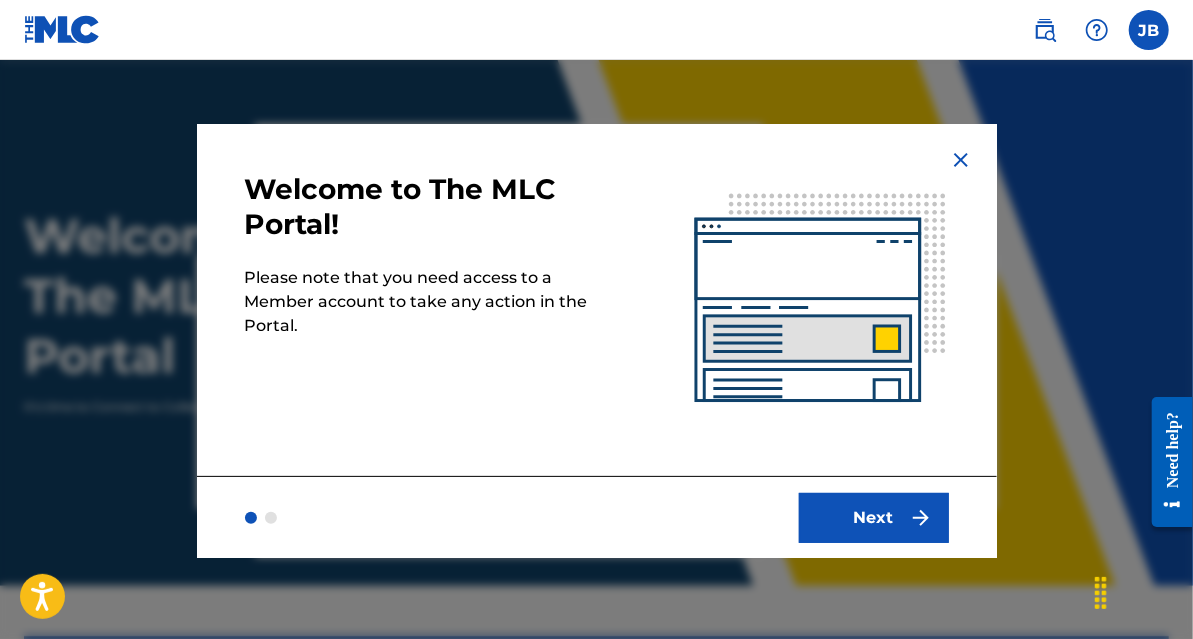 click on "Next" at bounding box center (874, 518) 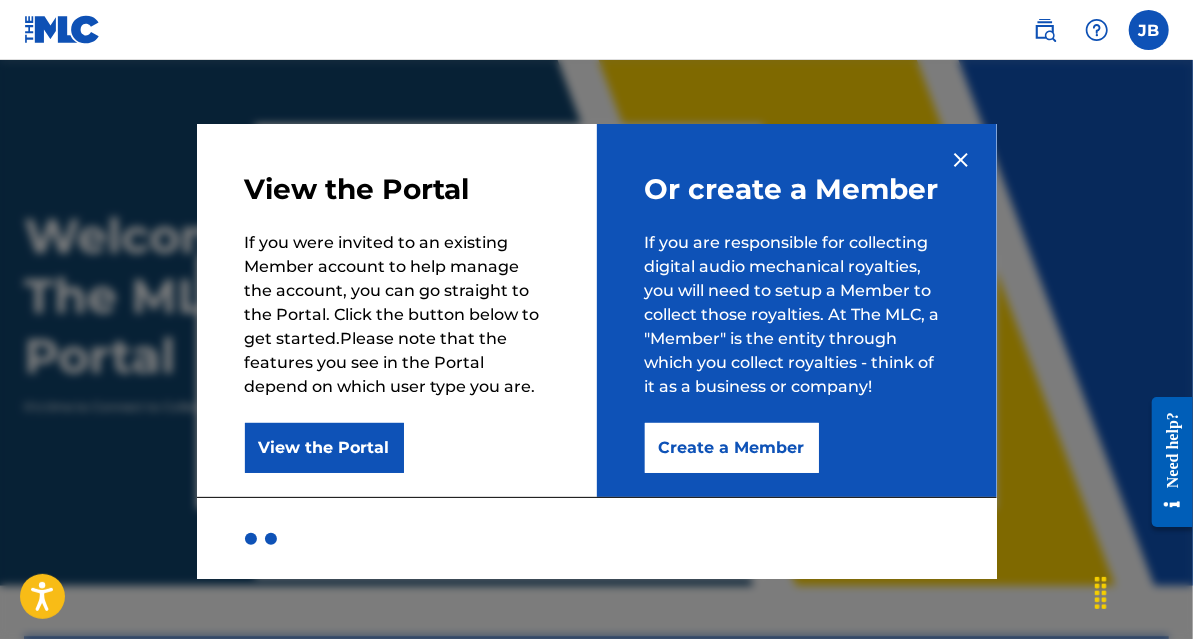 click on "Create a Member" at bounding box center [732, 448] 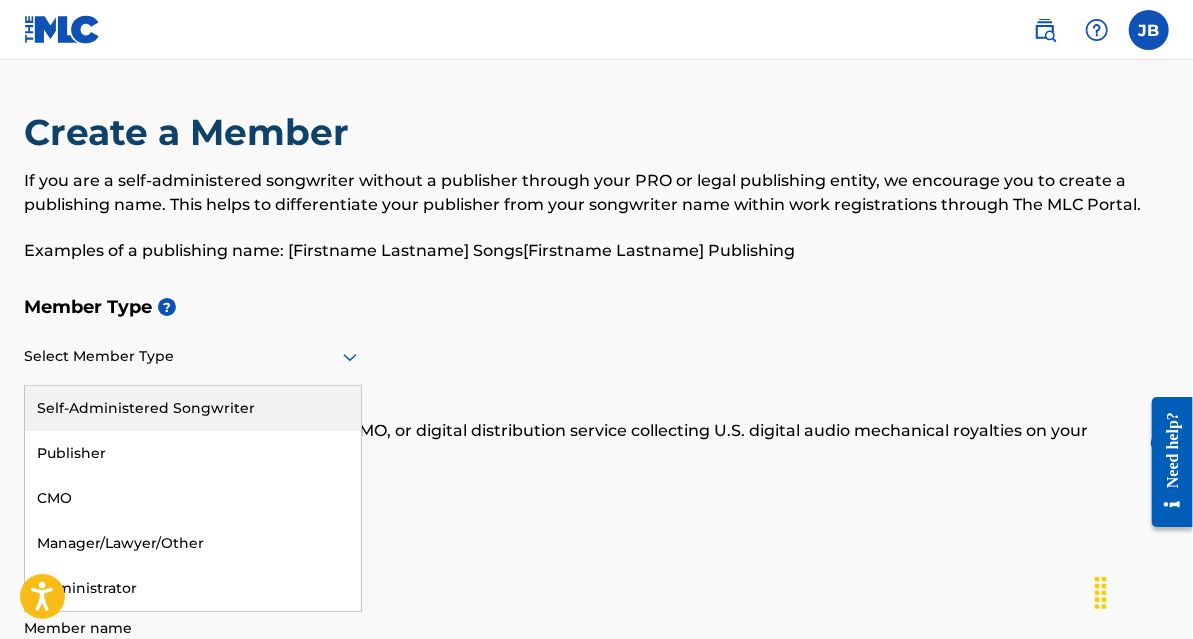 click at bounding box center [193, 356] 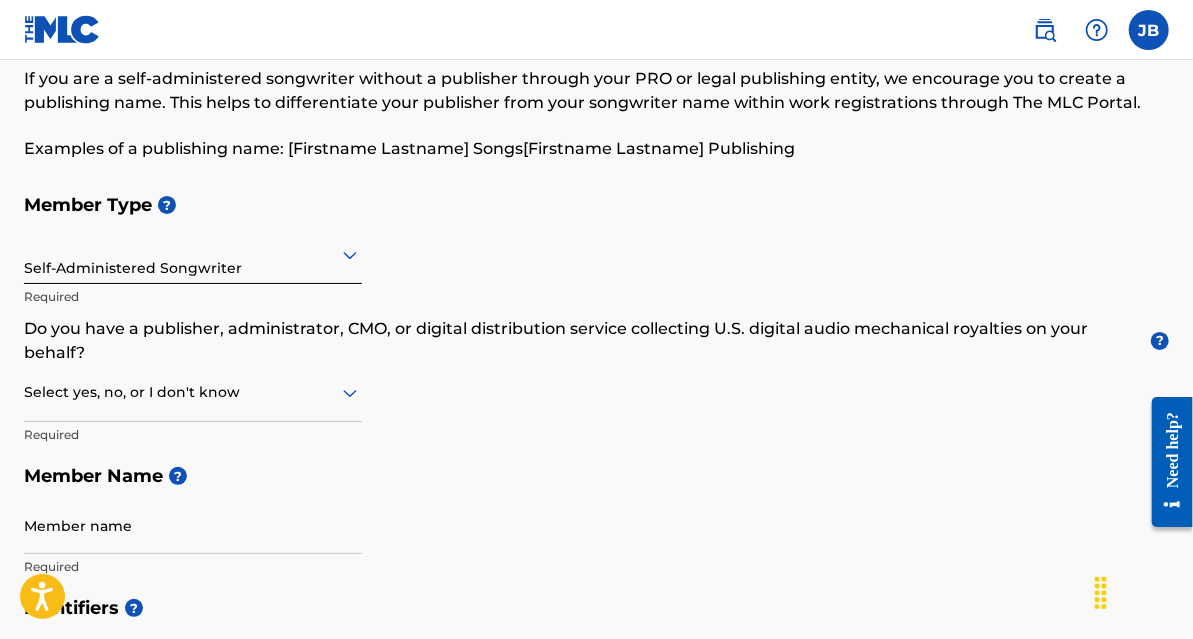 scroll, scrollTop: 199, scrollLeft: 0, axis: vertical 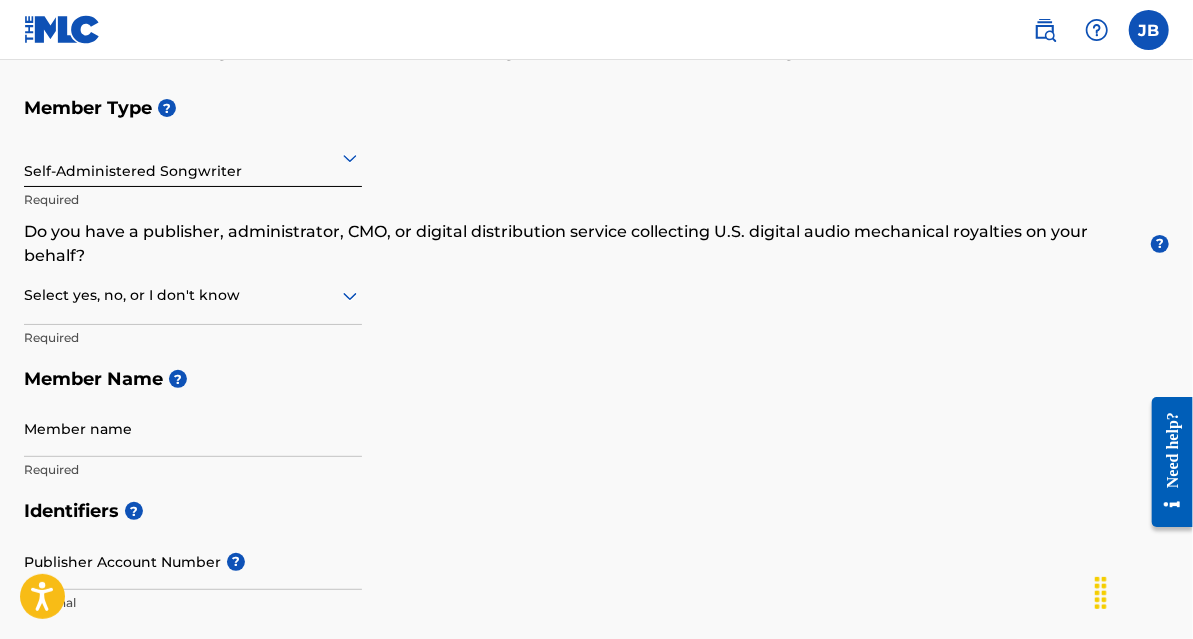click at bounding box center (193, 295) 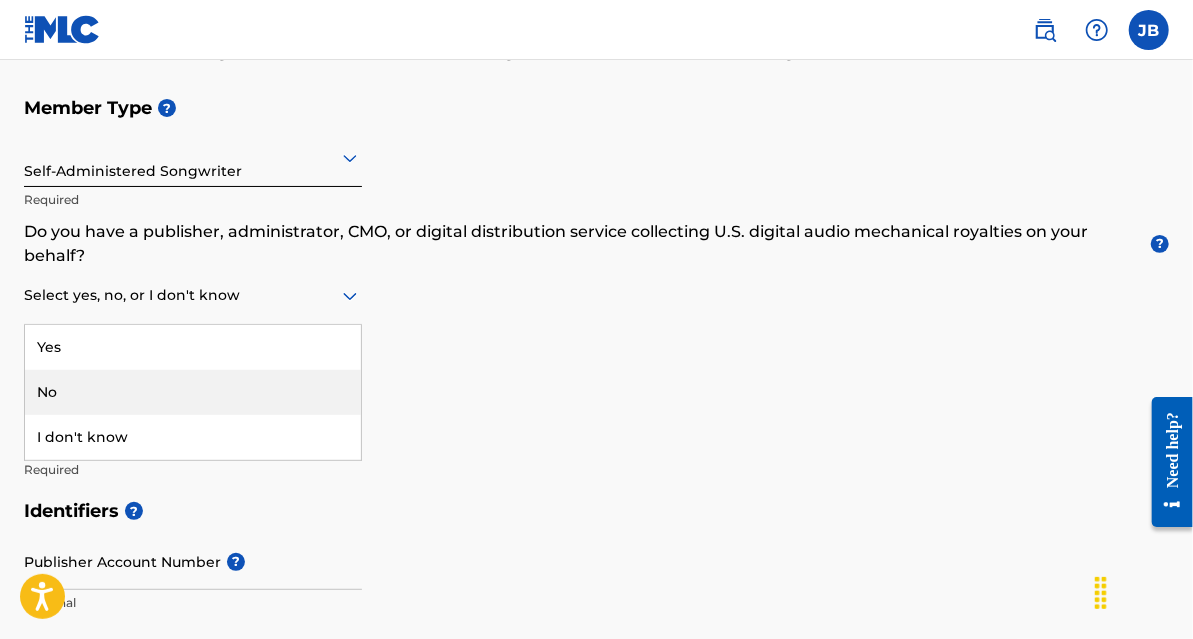 click on "No" at bounding box center (193, 392) 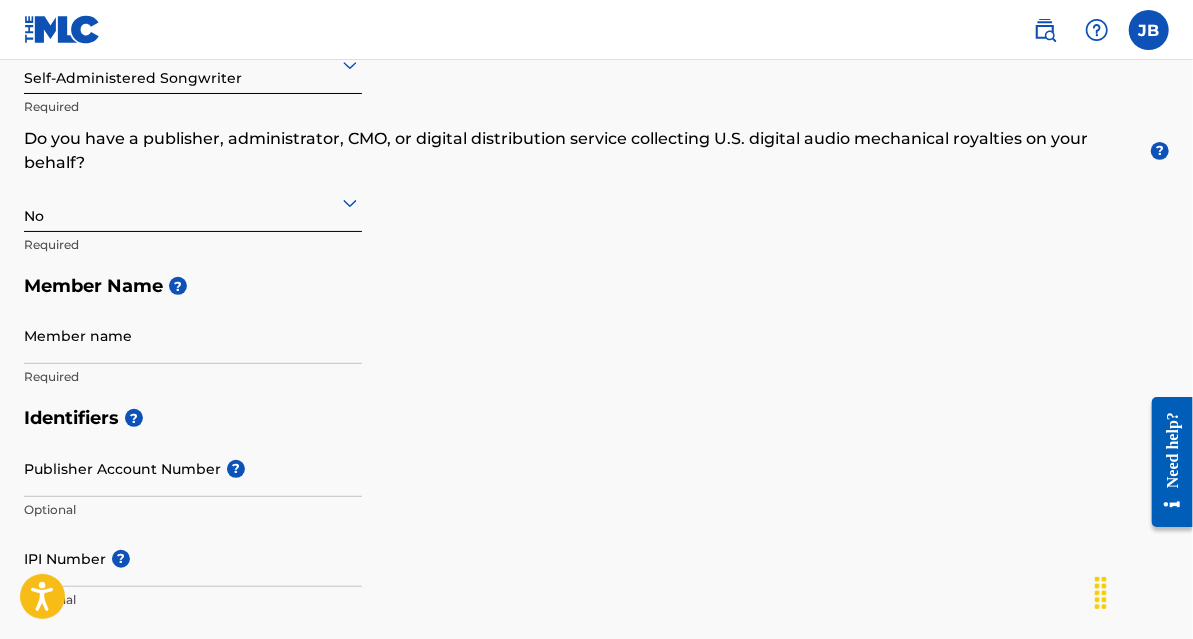 scroll, scrollTop: 300, scrollLeft: 0, axis: vertical 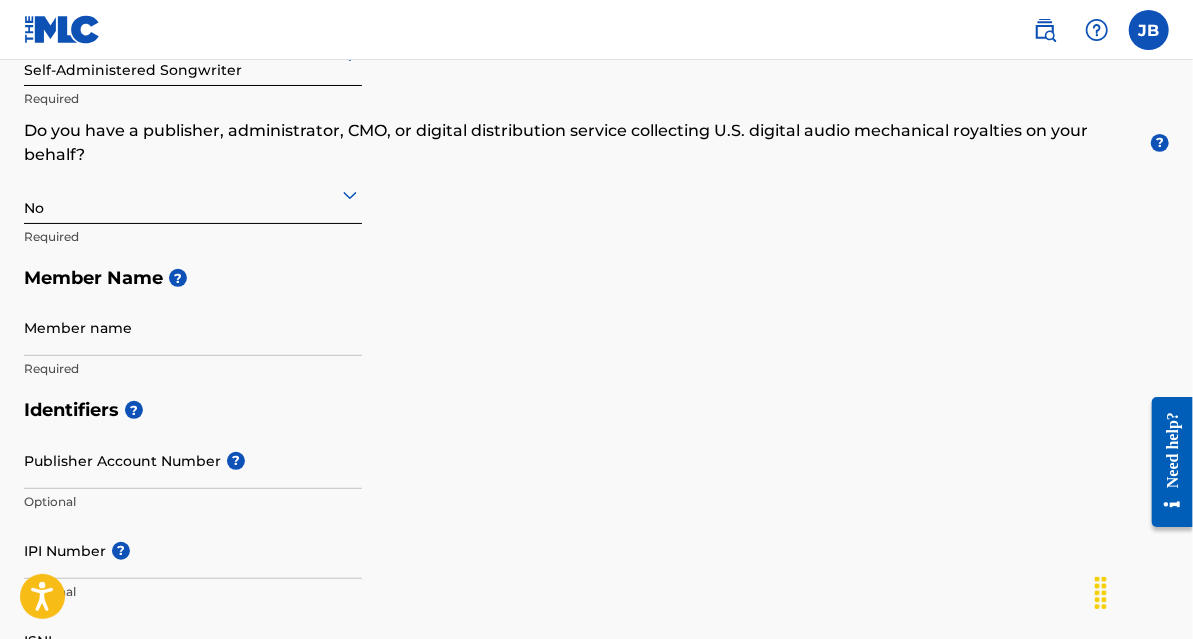 click on "Member name" at bounding box center (193, 327) 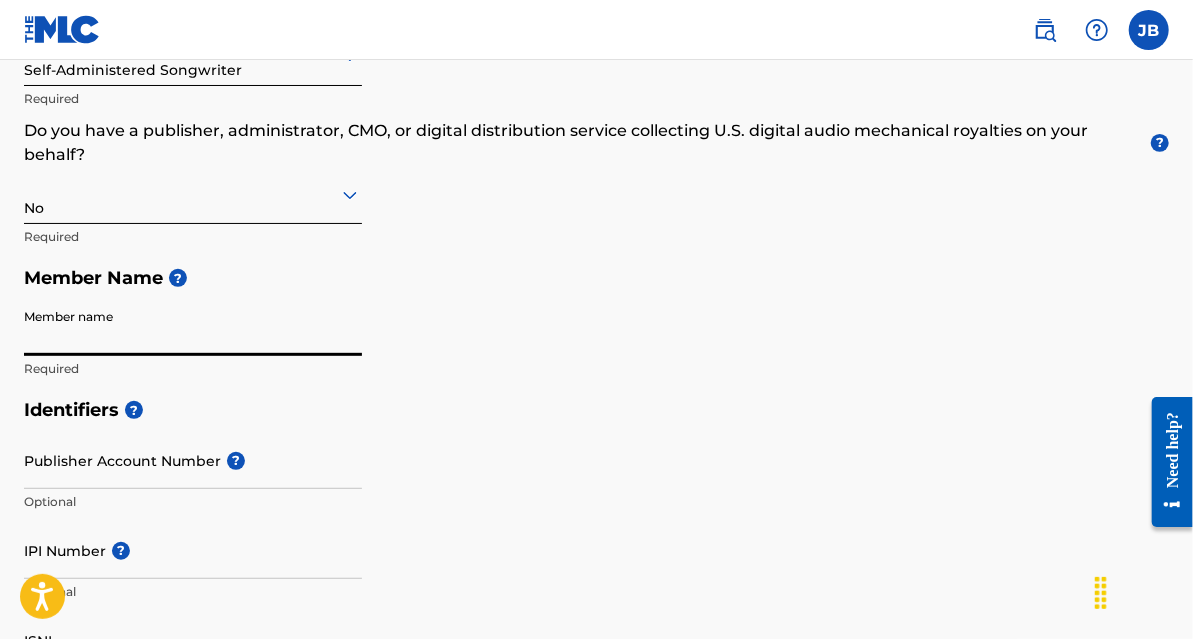 drag, startPoint x: 730, startPoint y: 458, endPoint x: 715, endPoint y: 446, distance: 19.209373 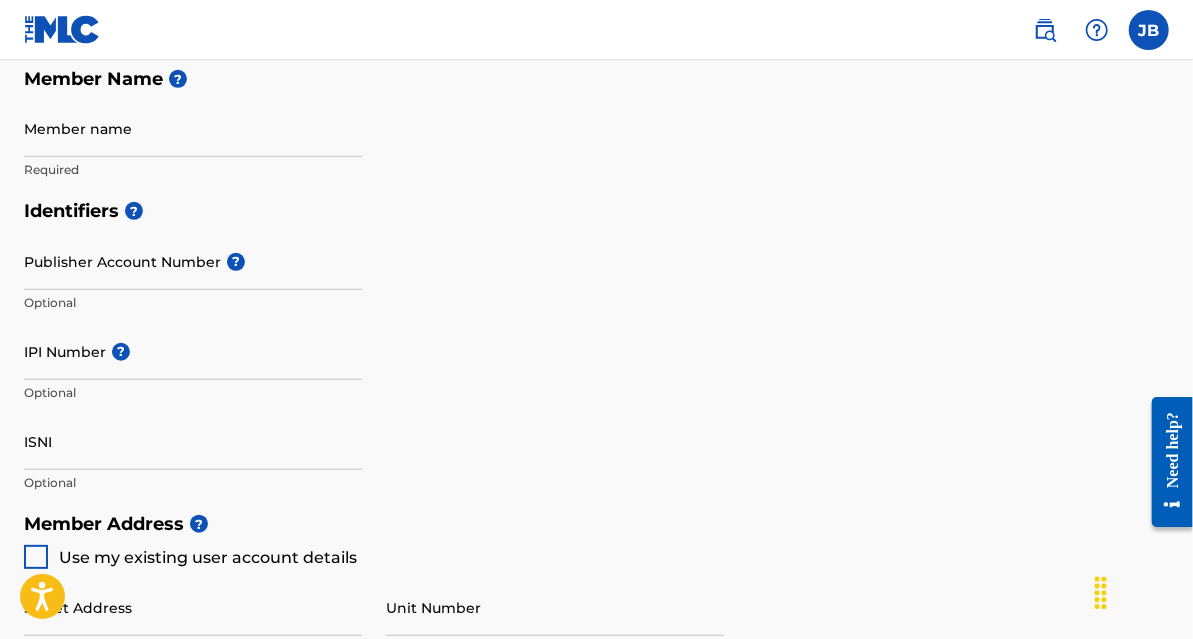 scroll, scrollTop: 0, scrollLeft: 0, axis: both 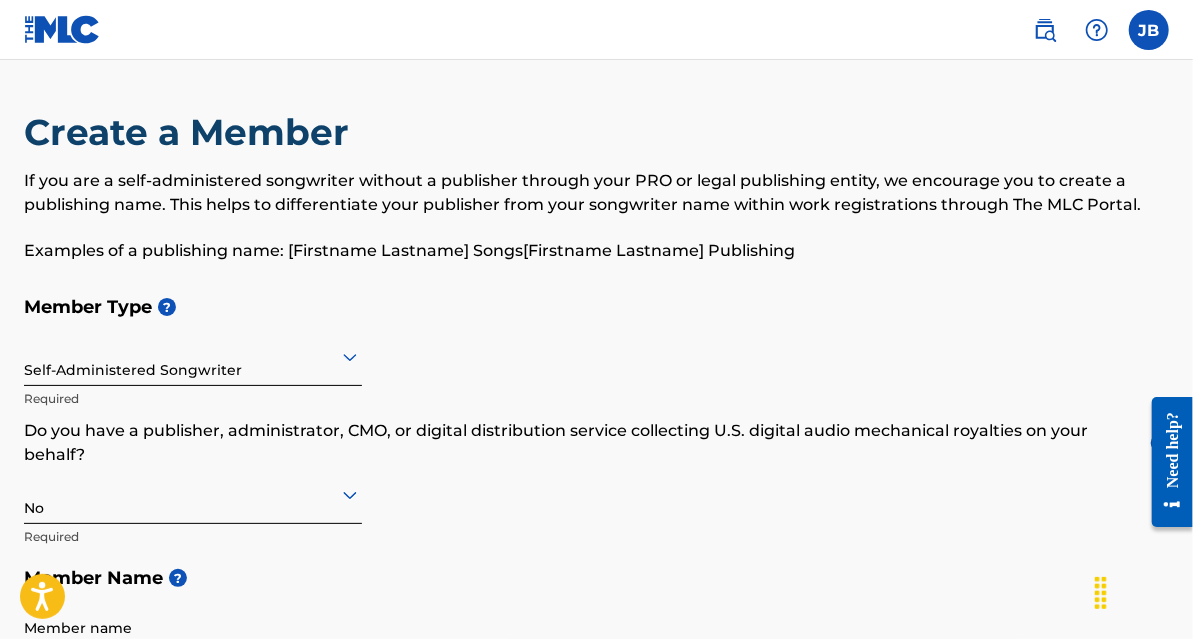 click 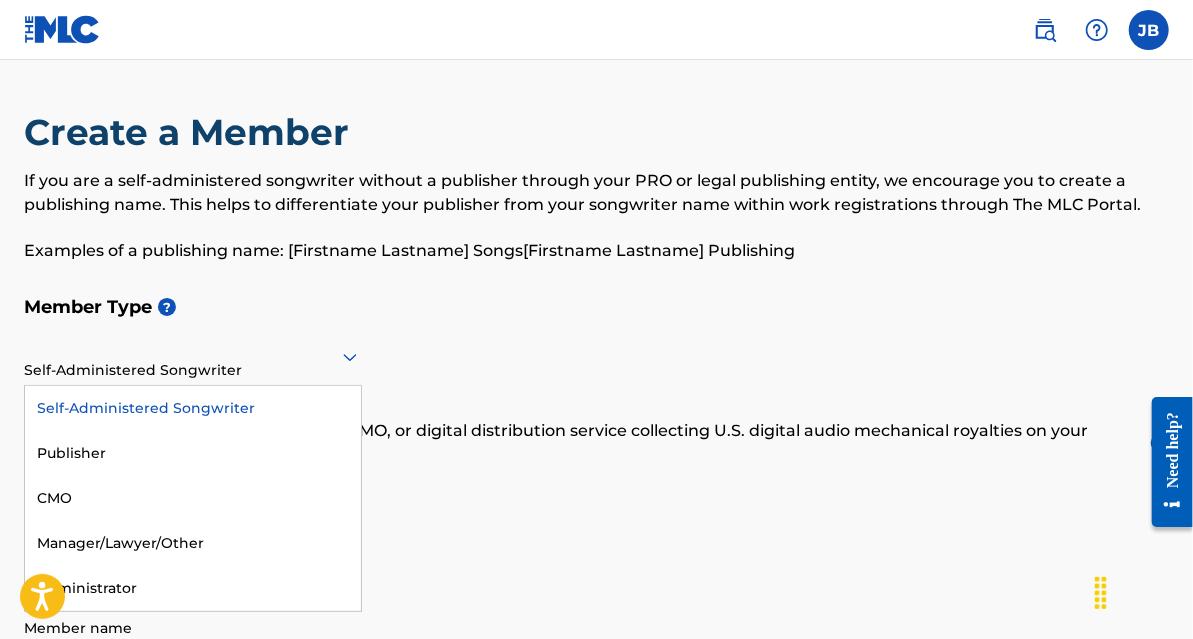 click 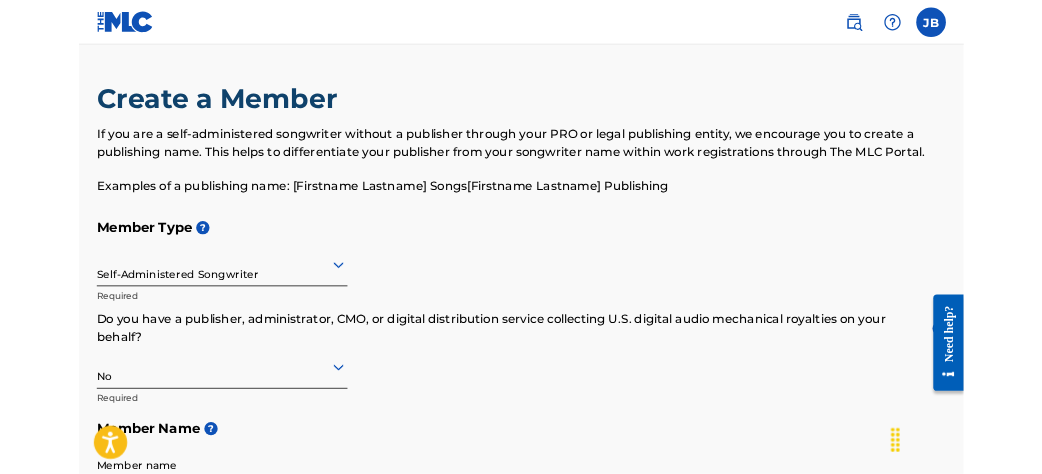 scroll, scrollTop: 99, scrollLeft: 0, axis: vertical 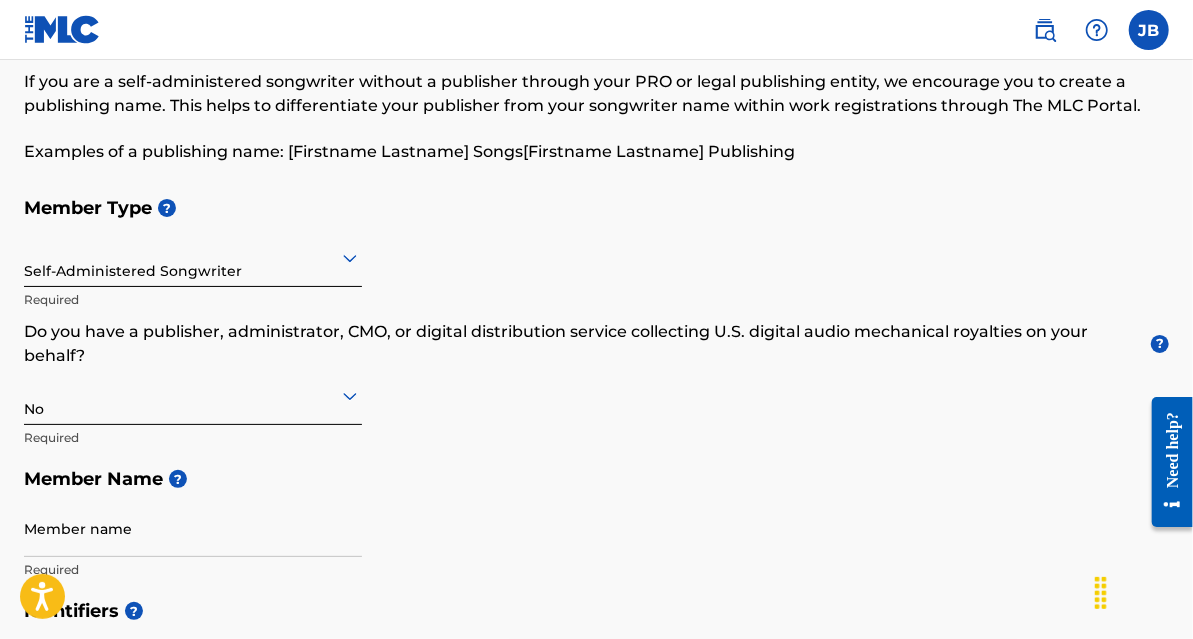 click 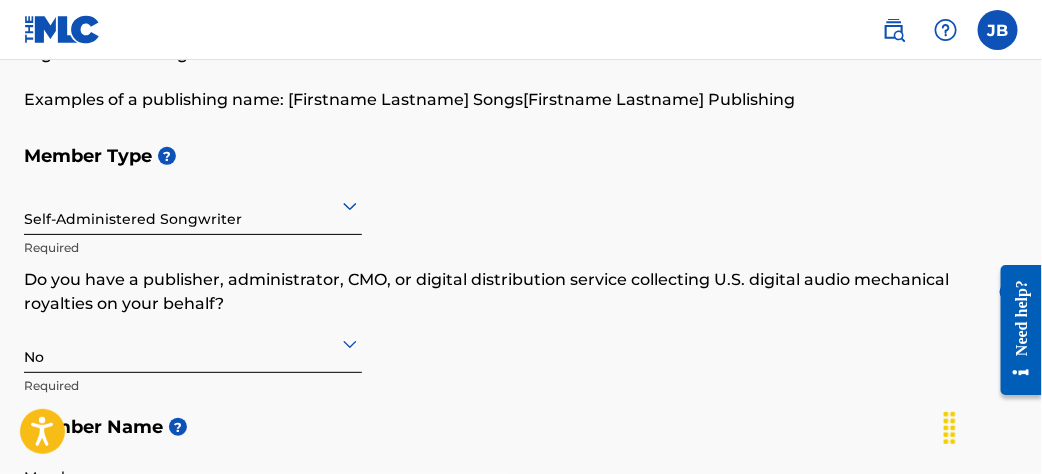 scroll, scrollTop: 199, scrollLeft: 0, axis: vertical 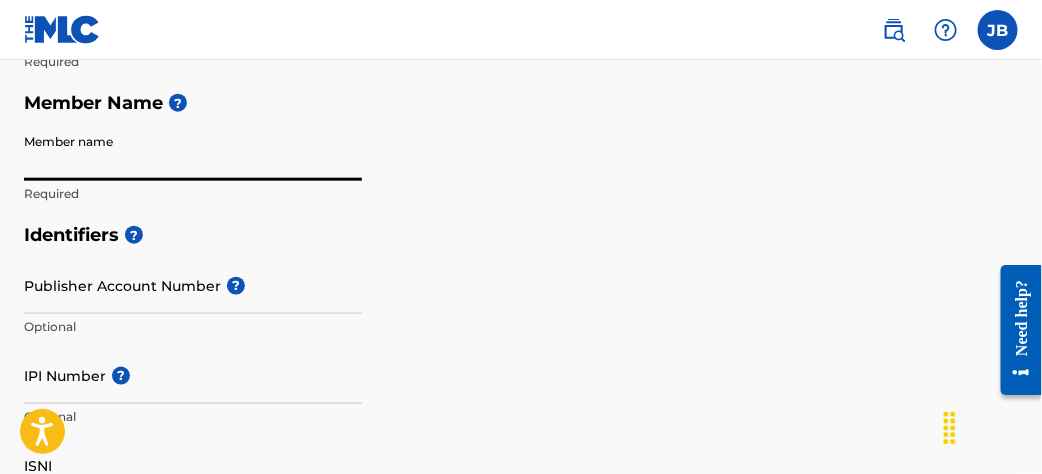 click on "Member name" at bounding box center [193, 152] 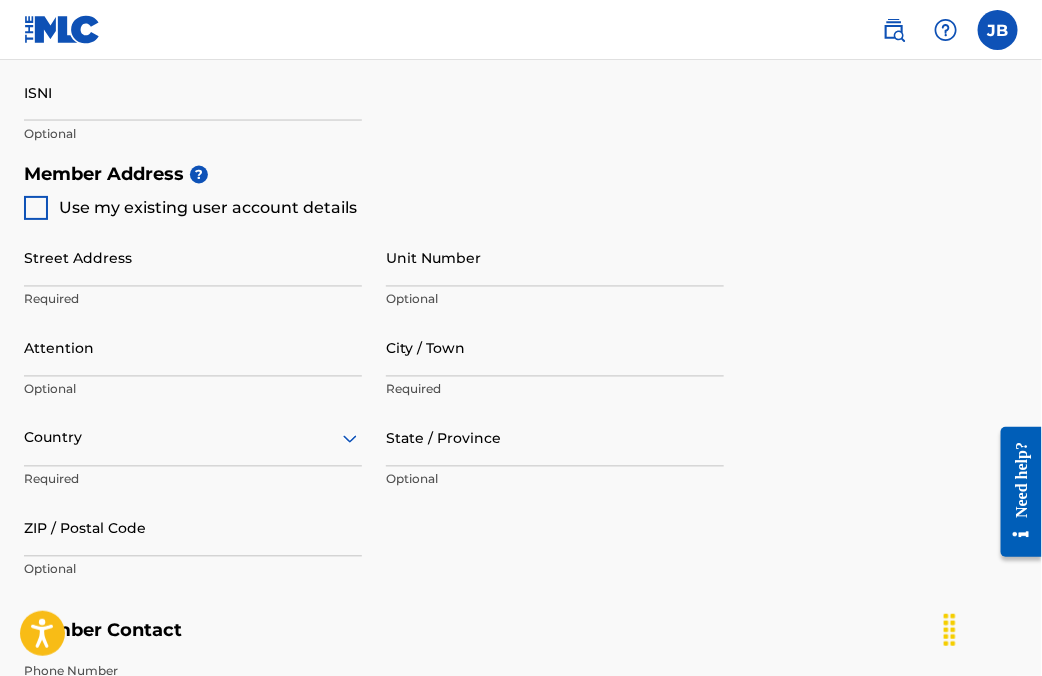 scroll, scrollTop: 899, scrollLeft: 0, axis: vertical 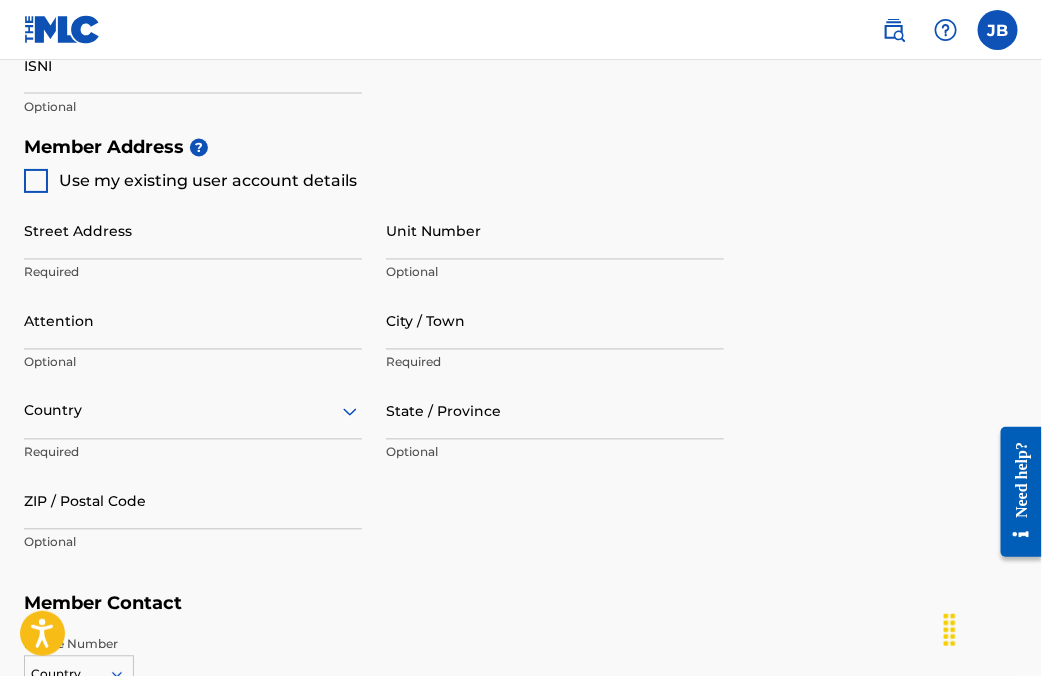 type on "Ashalo Music" 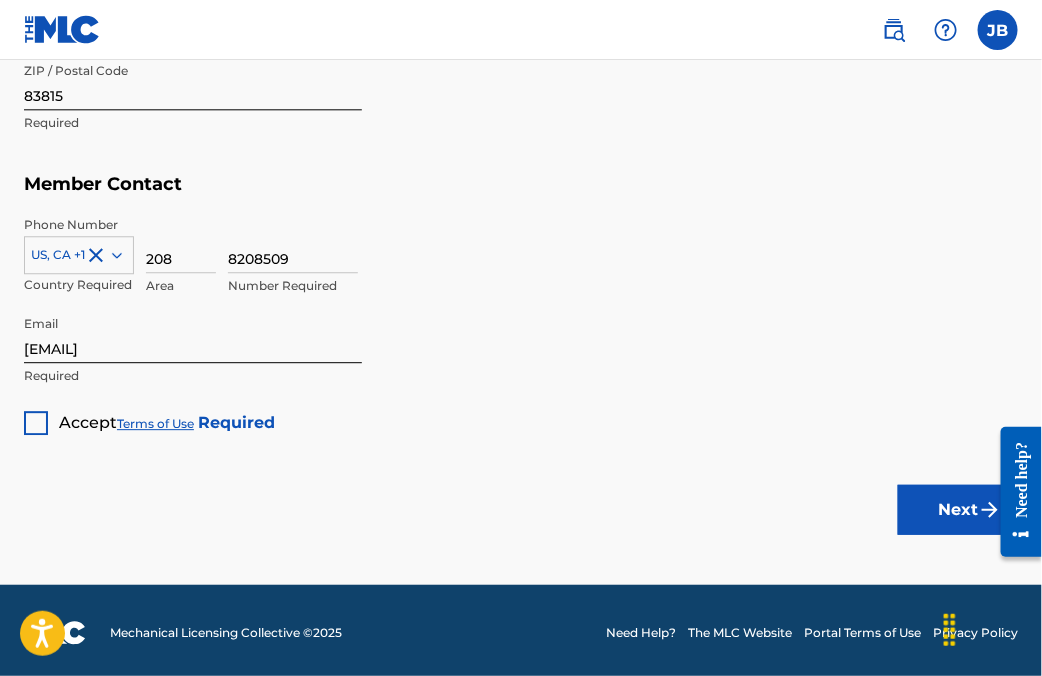 scroll, scrollTop: 1323, scrollLeft: 0, axis: vertical 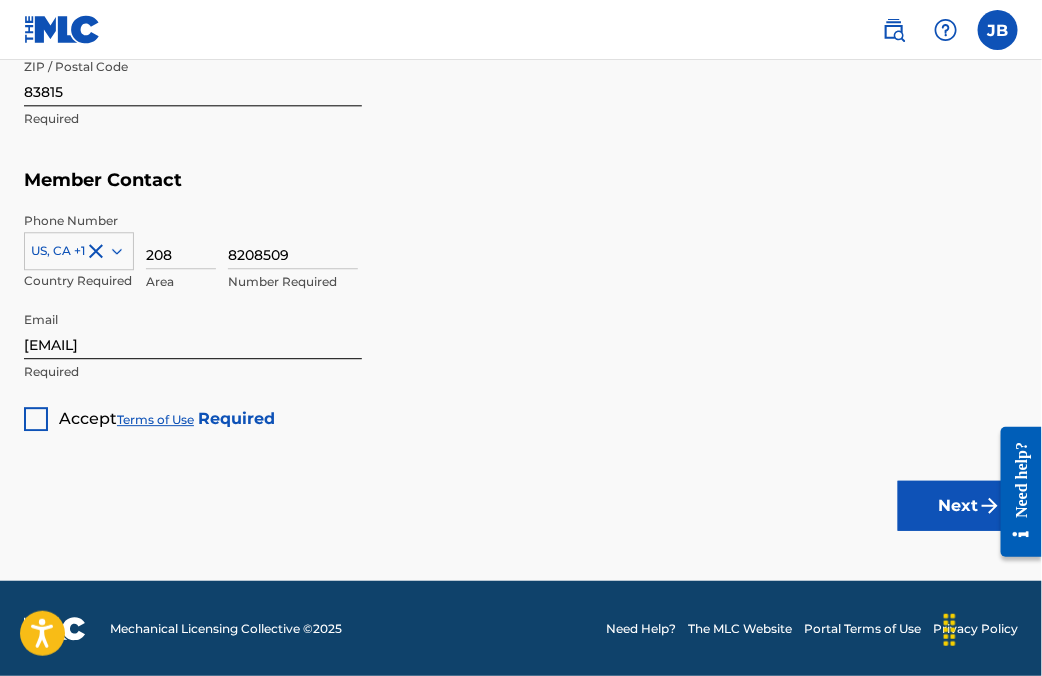 click at bounding box center [36, 419] 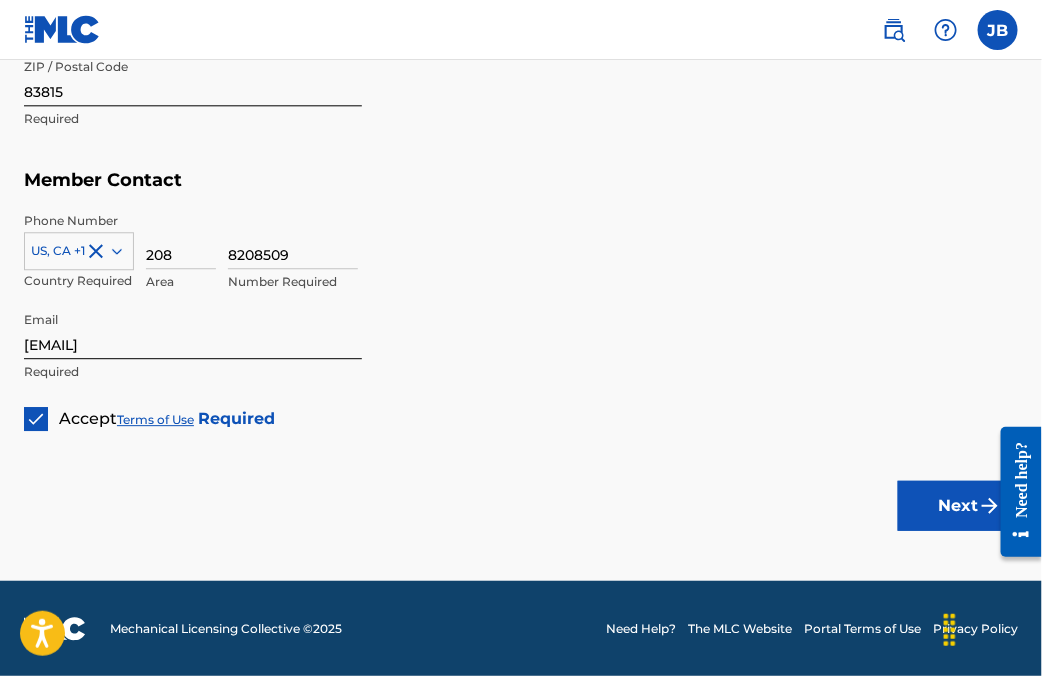 click on "Next" at bounding box center [958, 506] 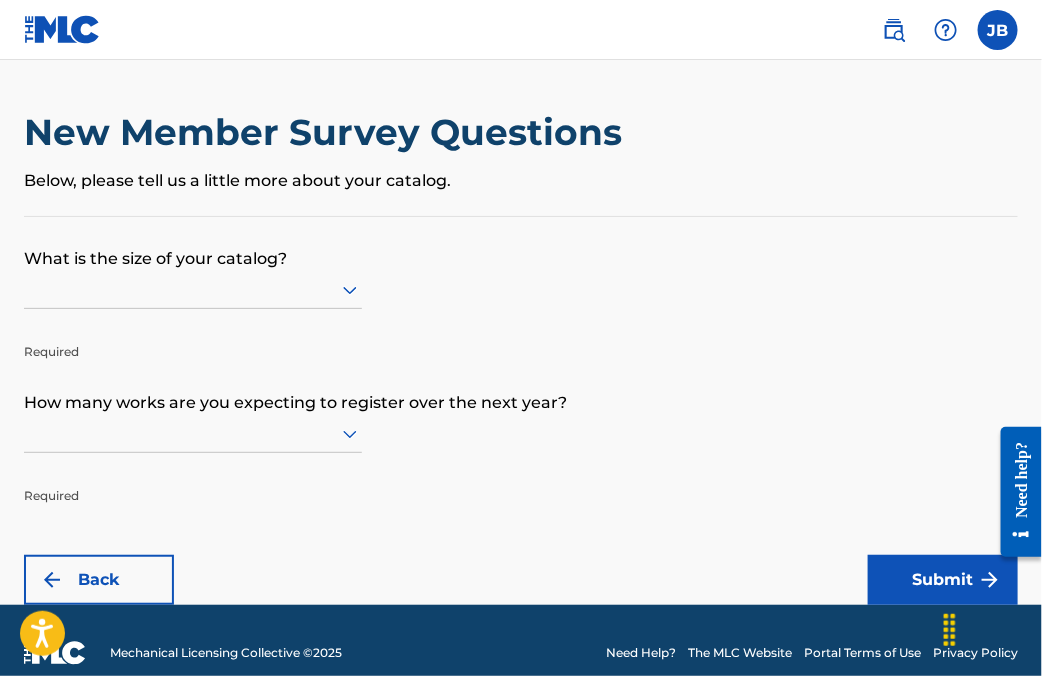 scroll, scrollTop: 24, scrollLeft: 0, axis: vertical 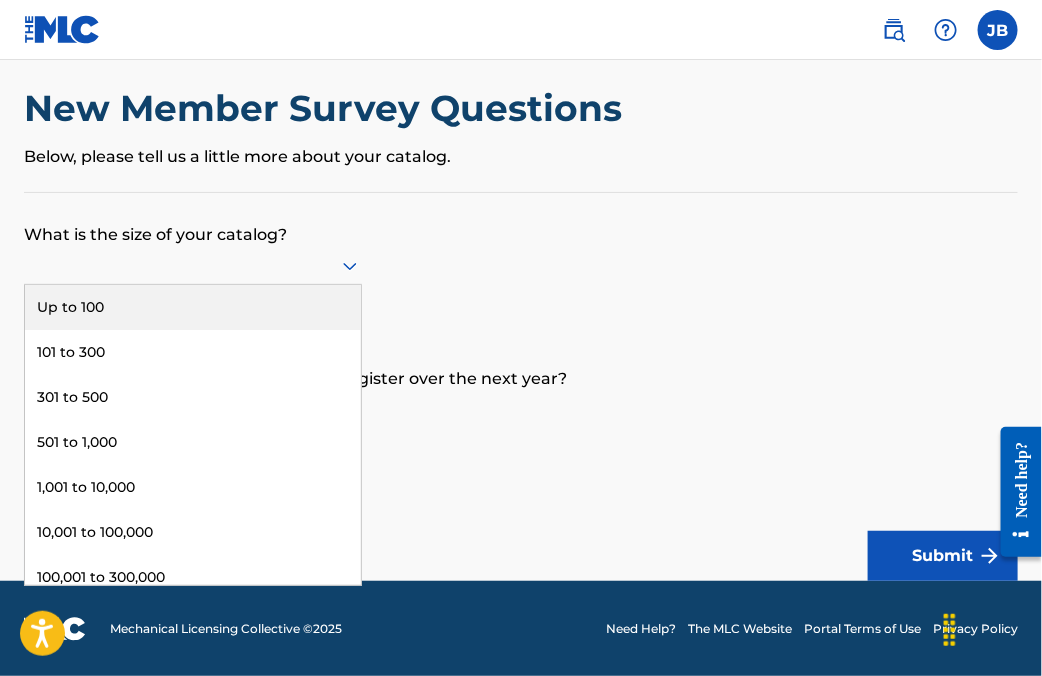 click 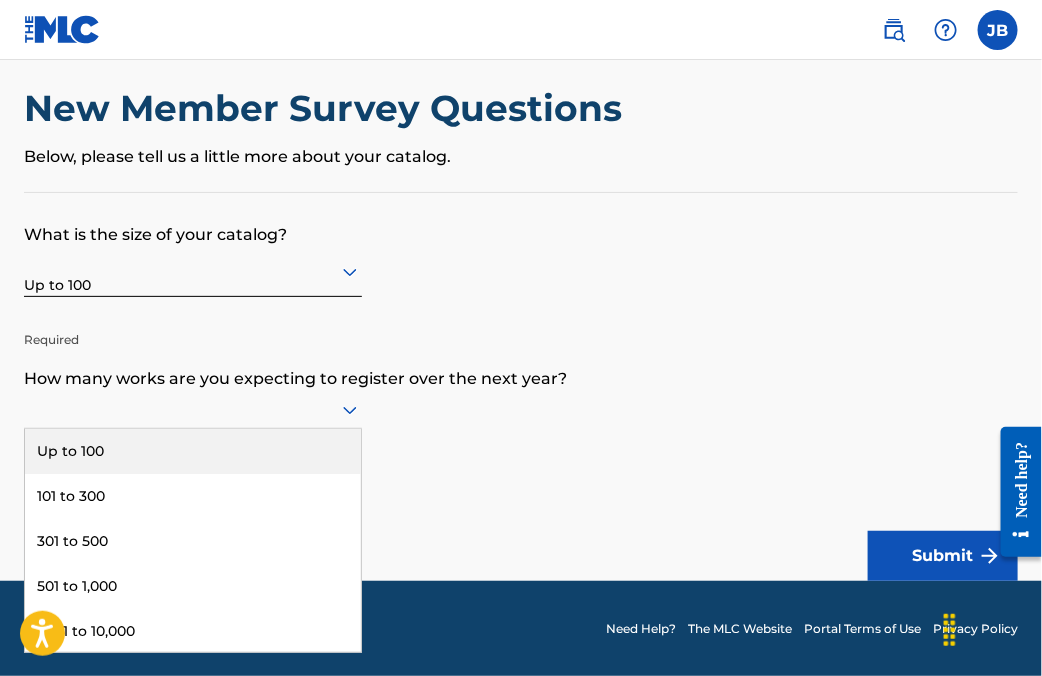 click 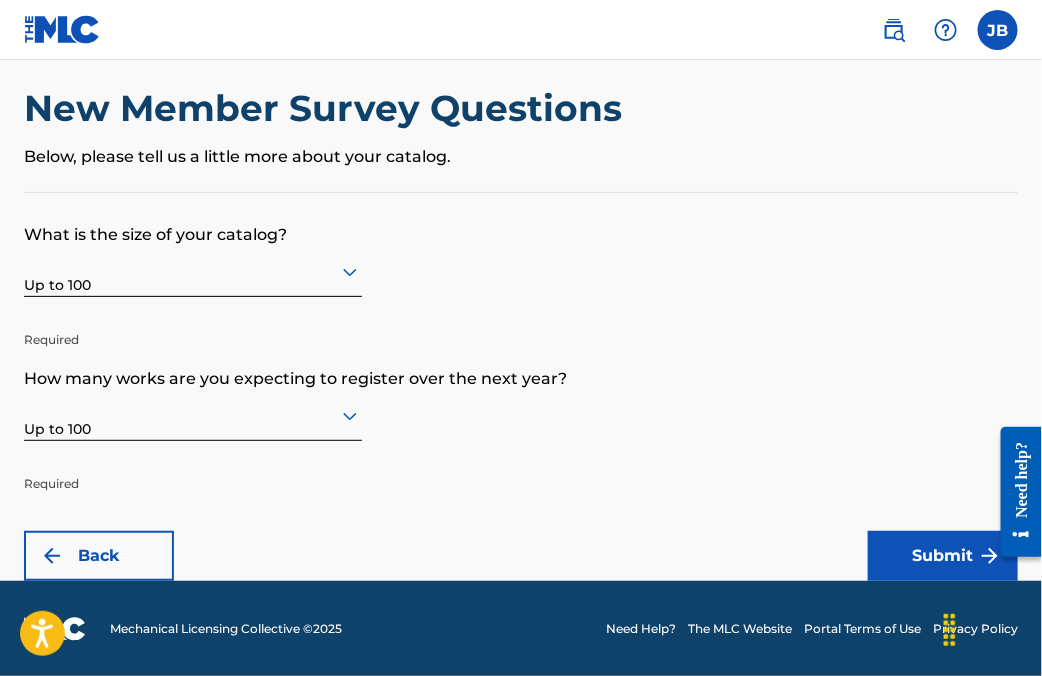 click on "Submit" at bounding box center (943, 556) 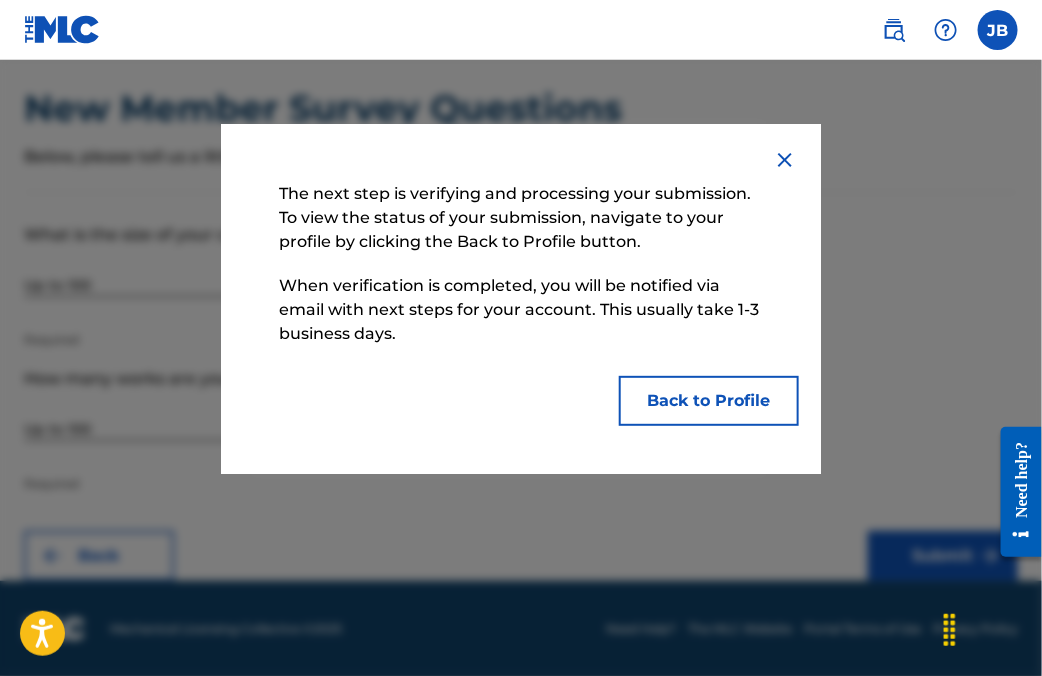 click on "Back to Profile" at bounding box center (709, 401) 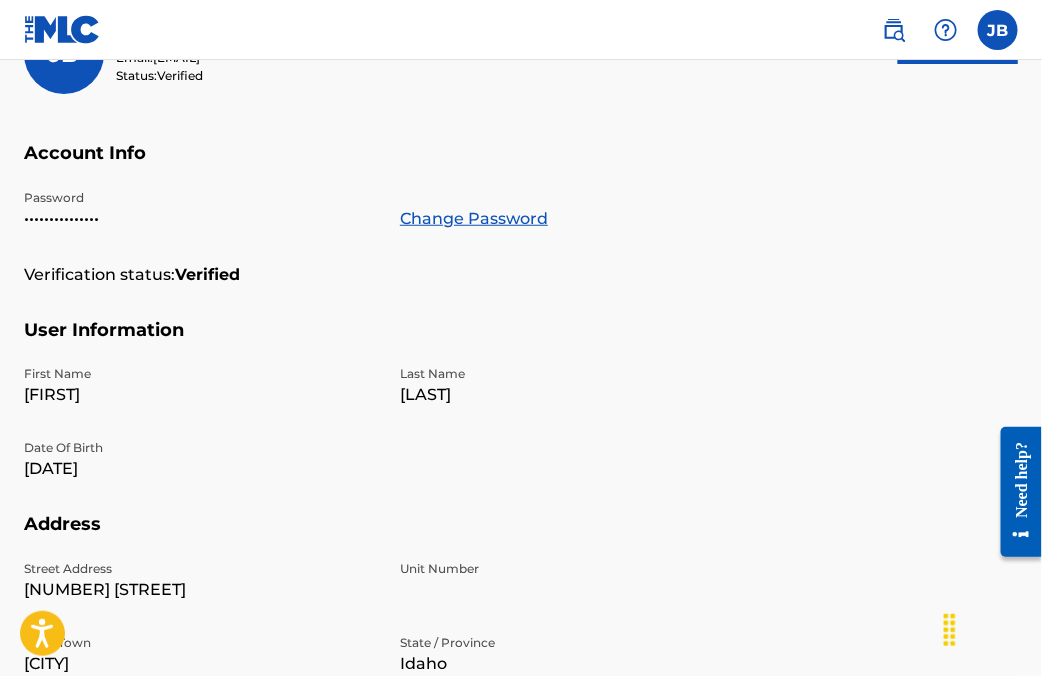 scroll, scrollTop: 0, scrollLeft: 0, axis: both 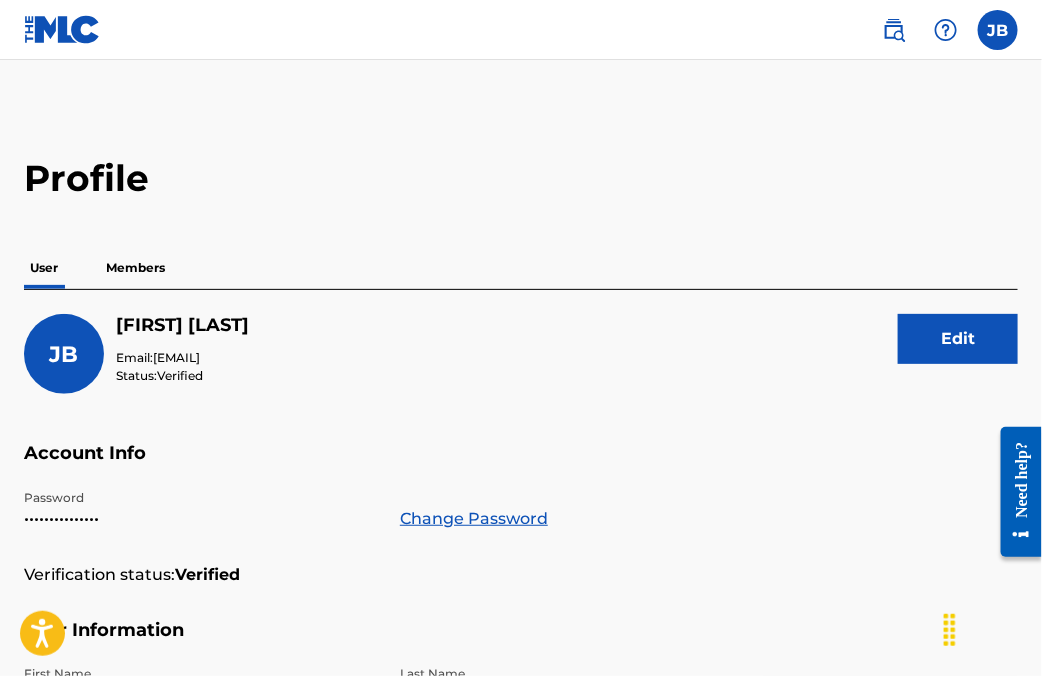 click at bounding box center (62, 29) 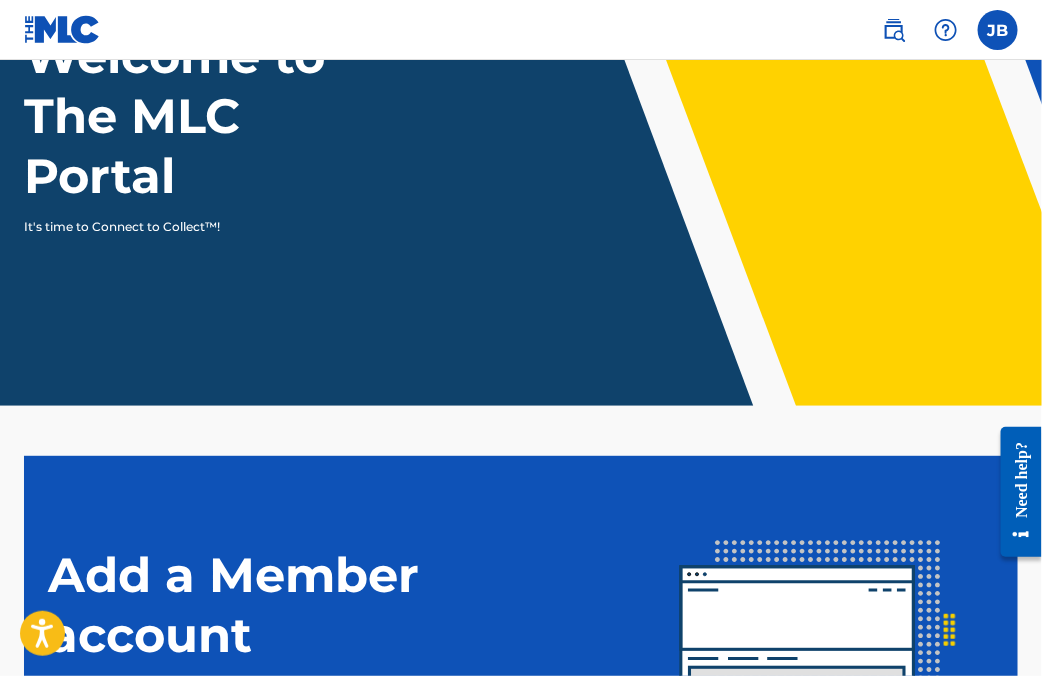 scroll, scrollTop: 469, scrollLeft: 0, axis: vertical 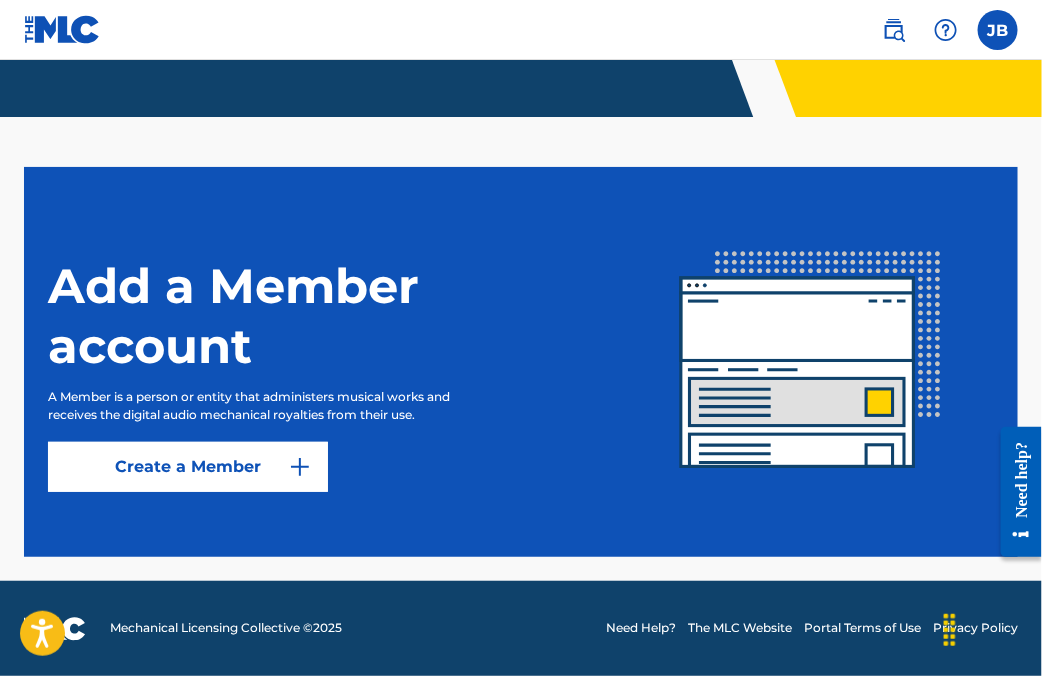 click at bounding box center [998, 30] 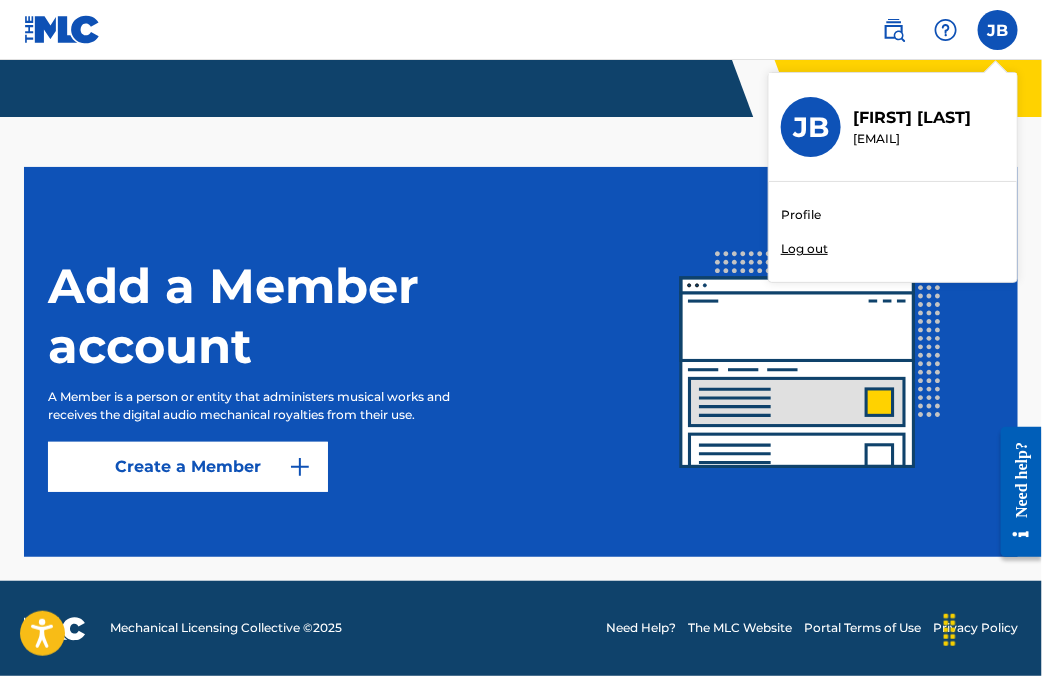 click on "Profile" at bounding box center [801, 215] 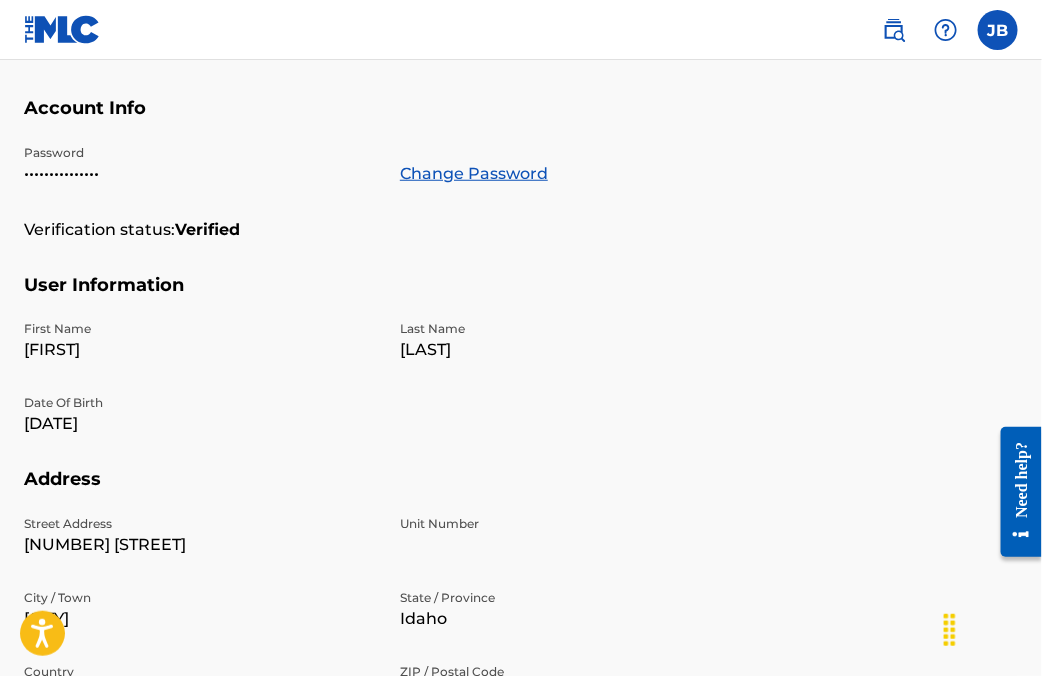 scroll, scrollTop: 0, scrollLeft: 0, axis: both 